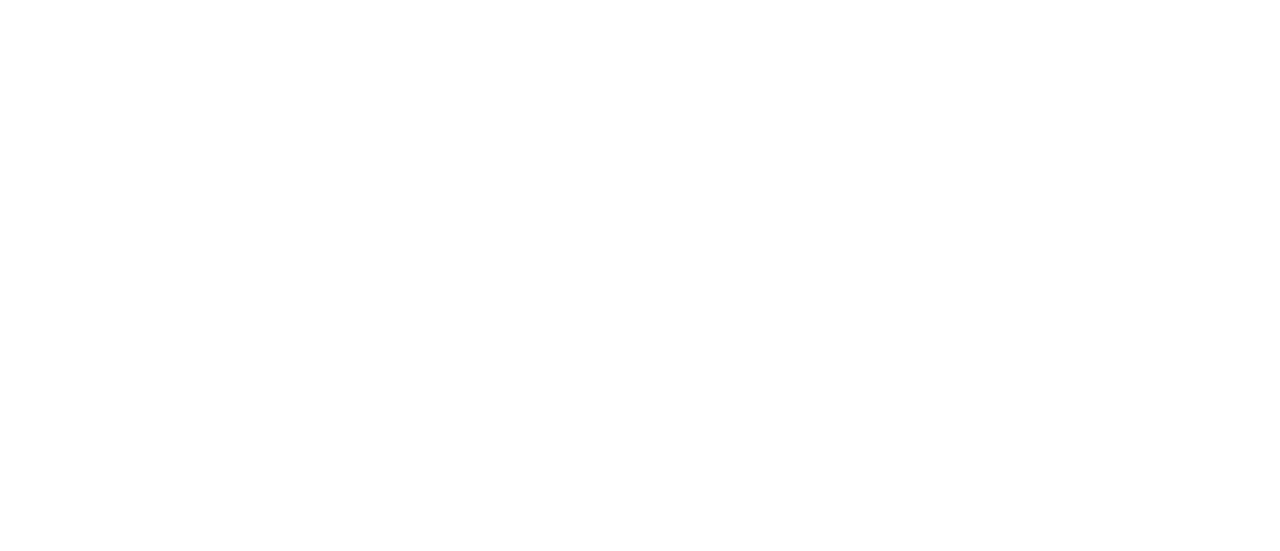 scroll, scrollTop: 0, scrollLeft: 0, axis: both 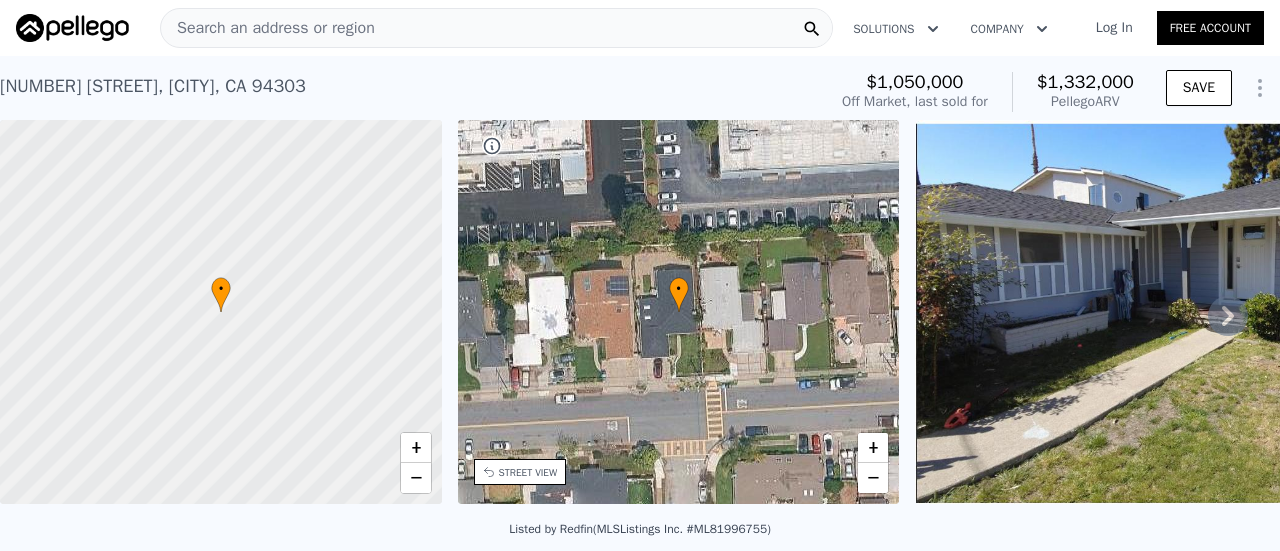 click 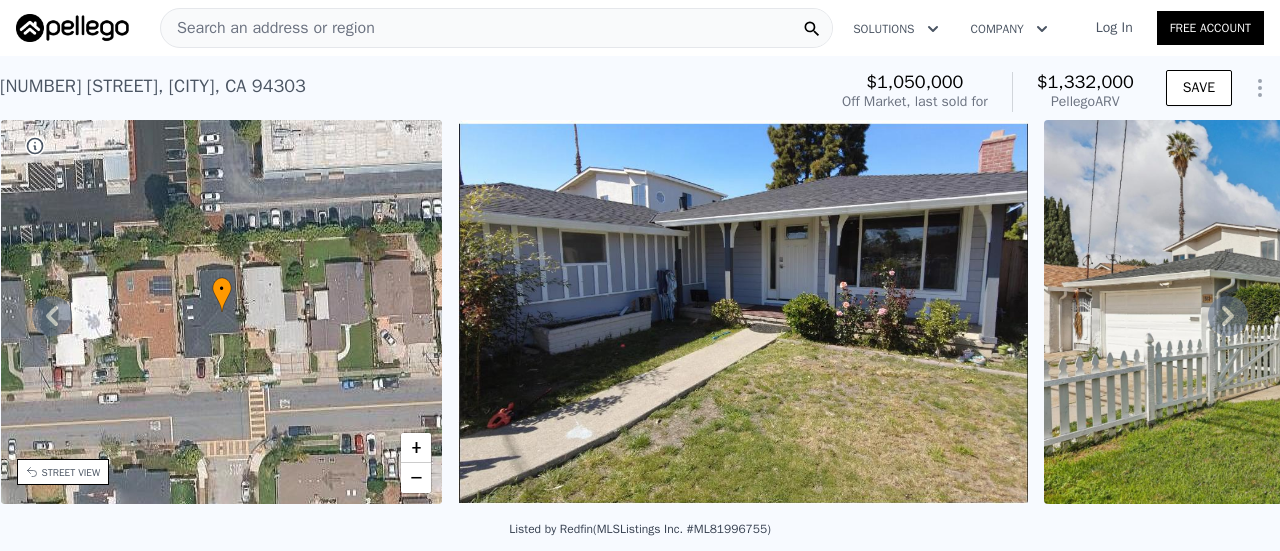 click 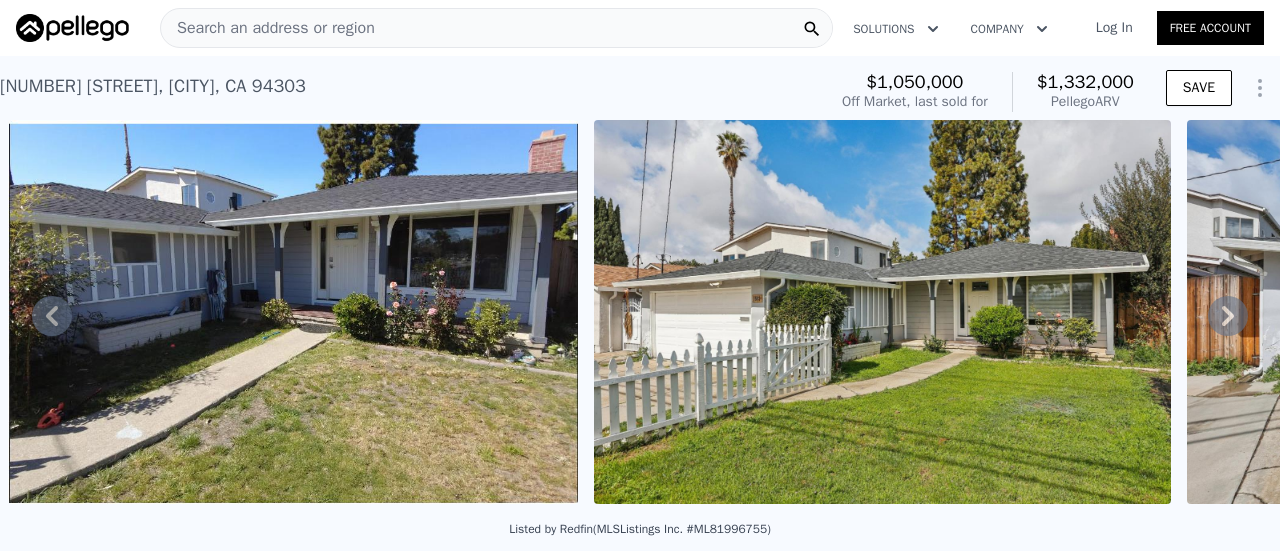 click 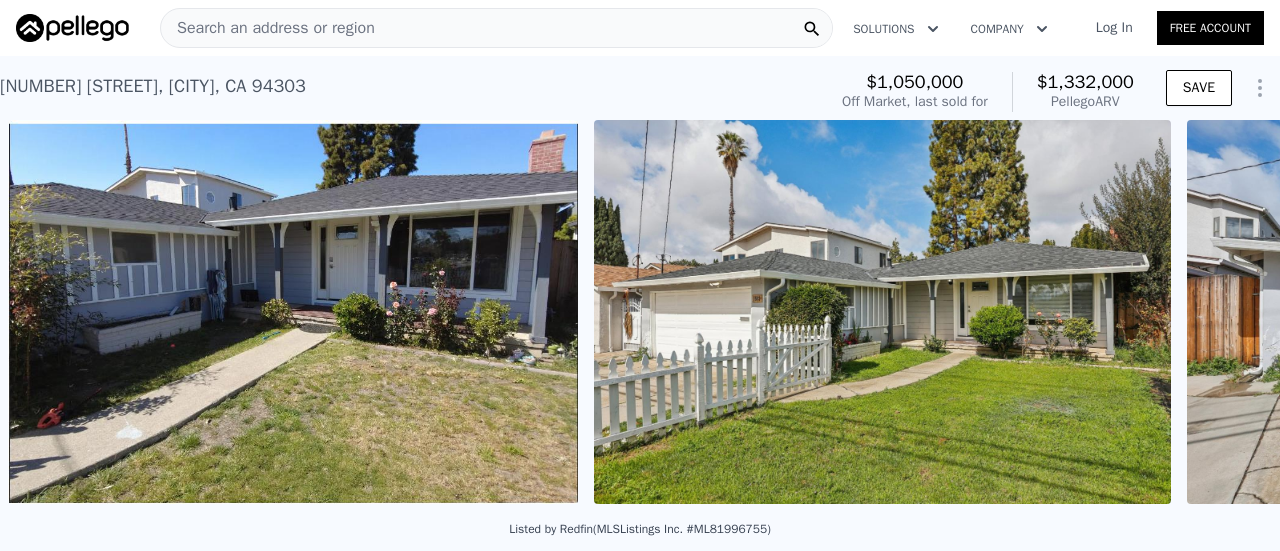 scroll, scrollTop: 0, scrollLeft: 1501, axis: horizontal 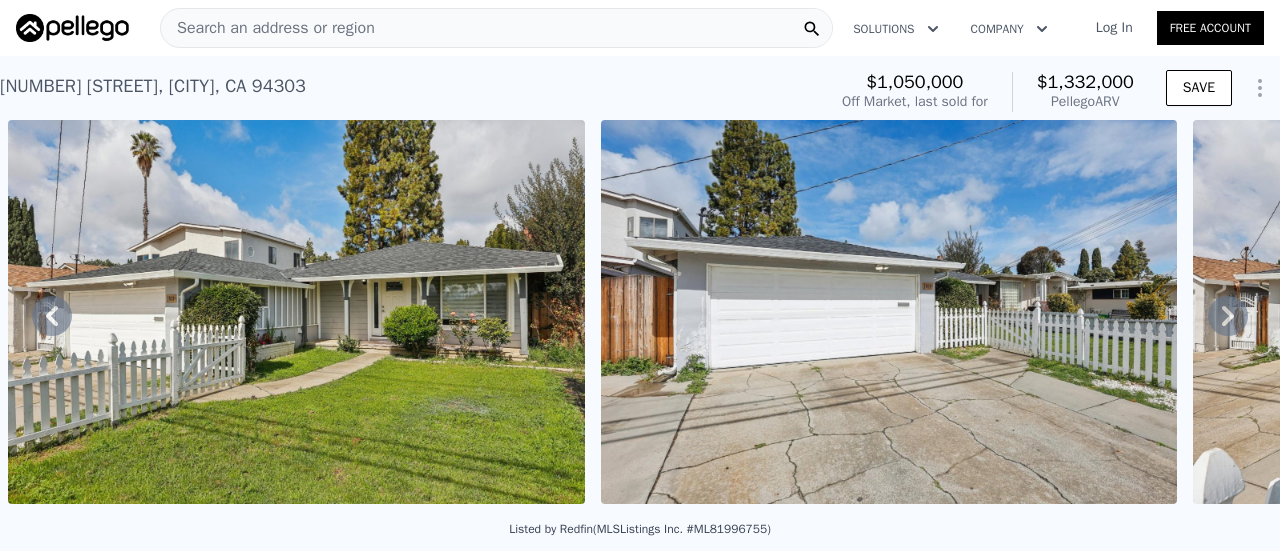 click 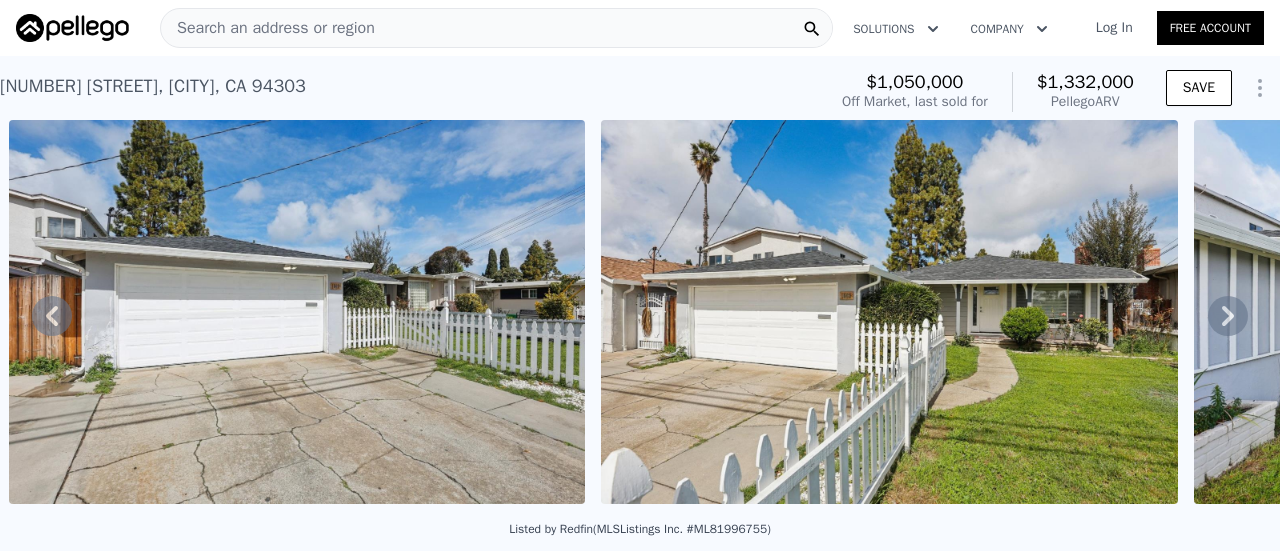 click 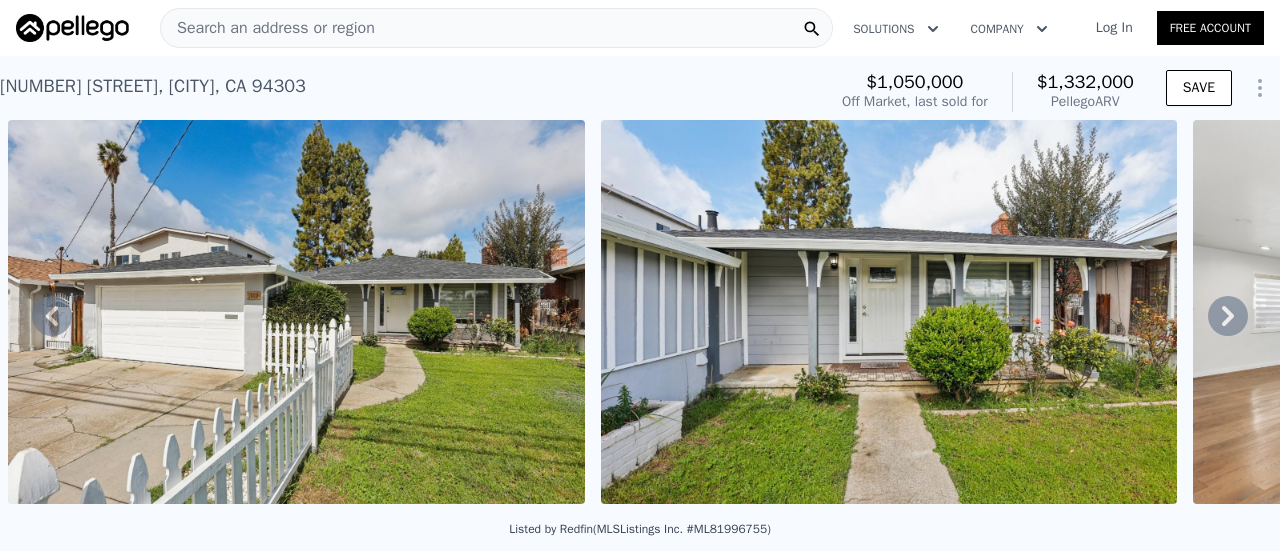 click 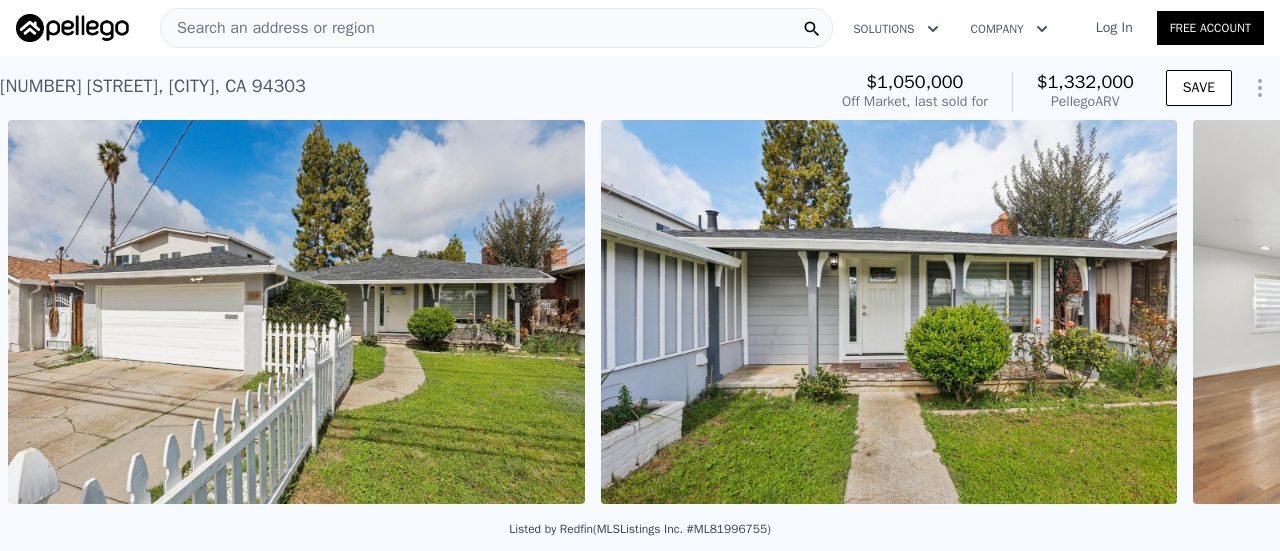 scroll, scrollTop: 0, scrollLeft: 3278, axis: horizontal 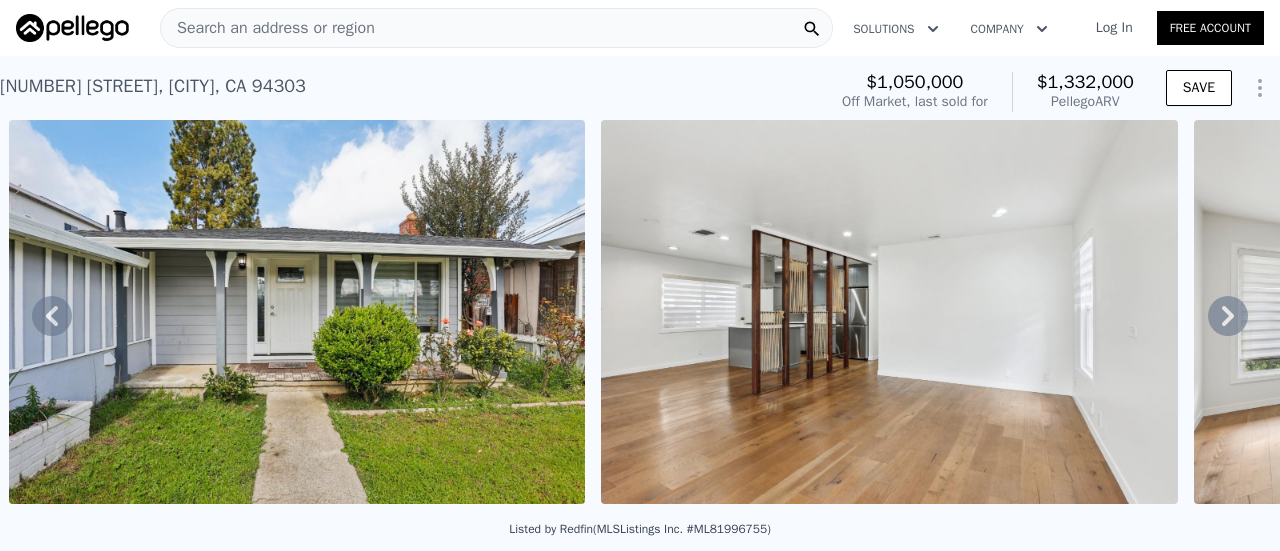 click 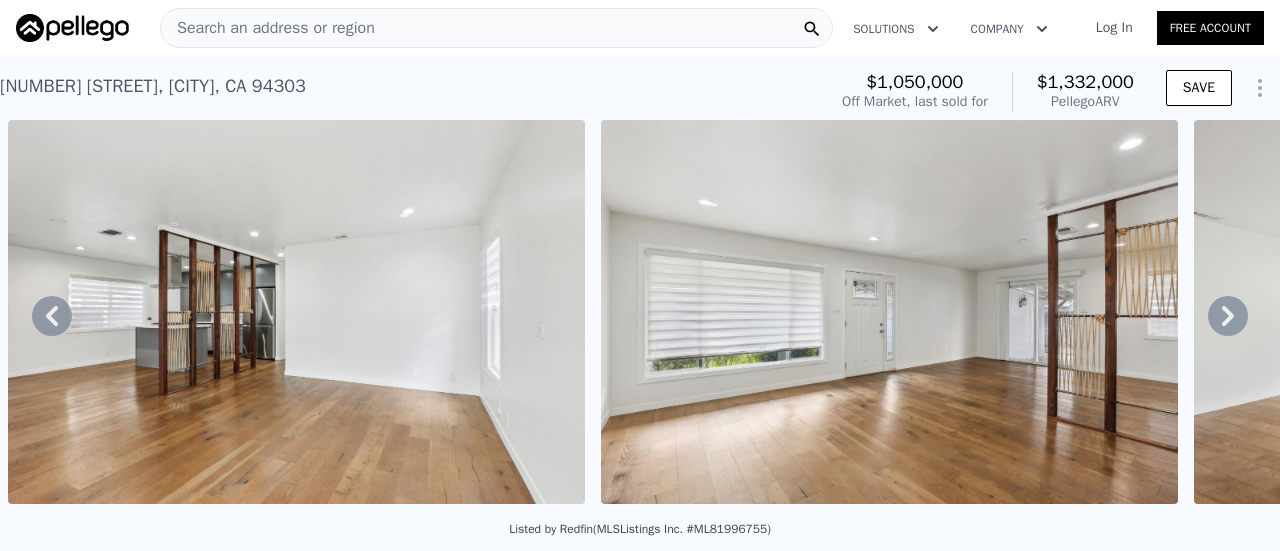 click 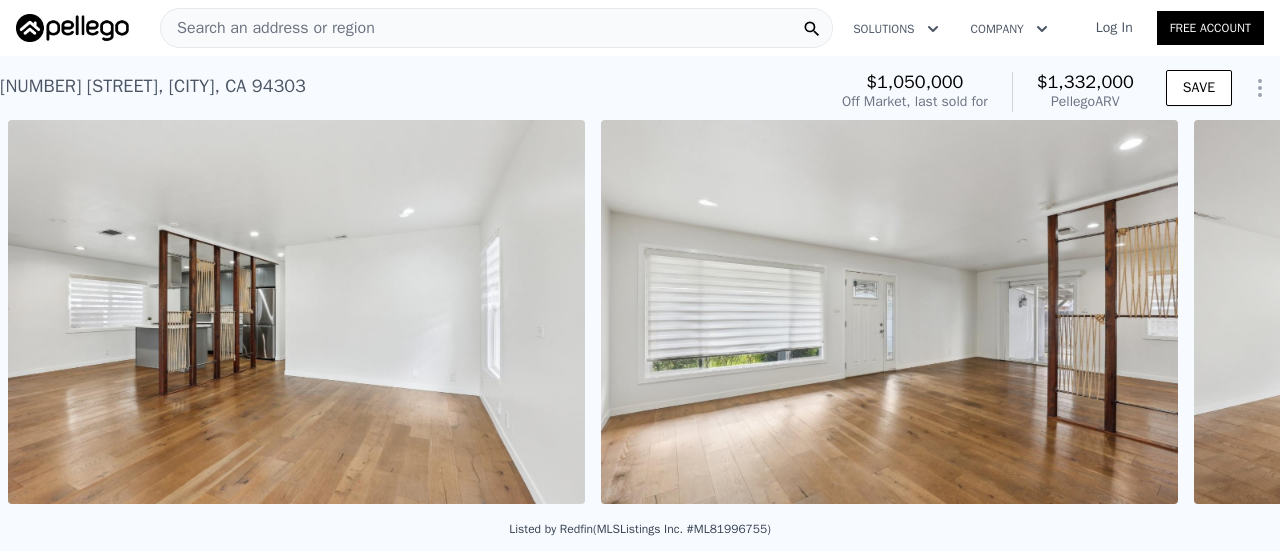 scroll, scrollTop: 0, scrollLeft: 4464, axis: horizontal 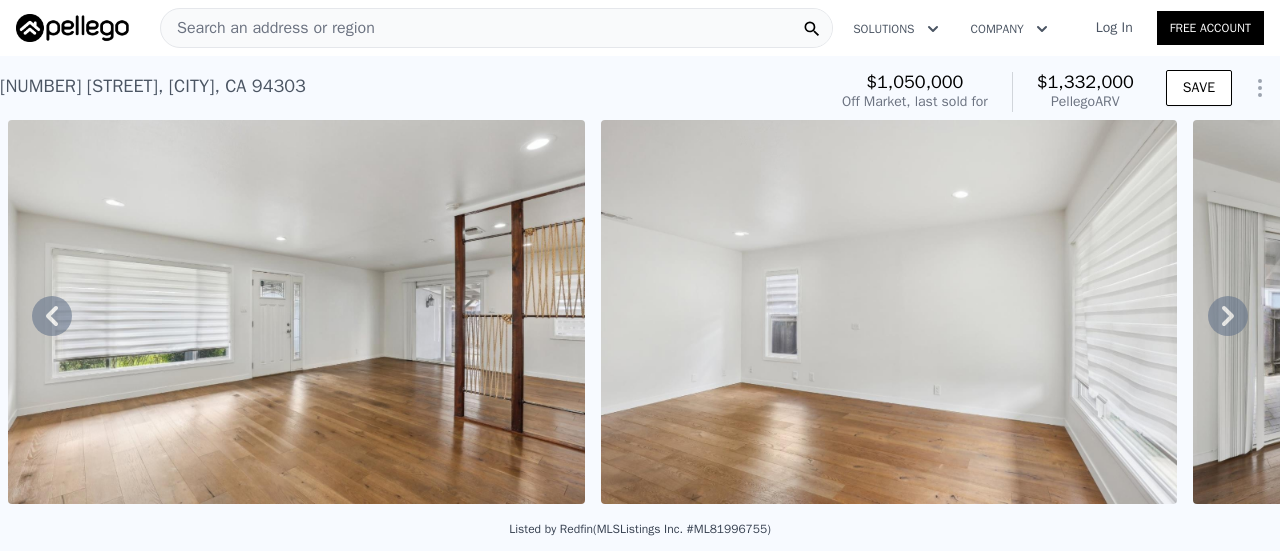 click 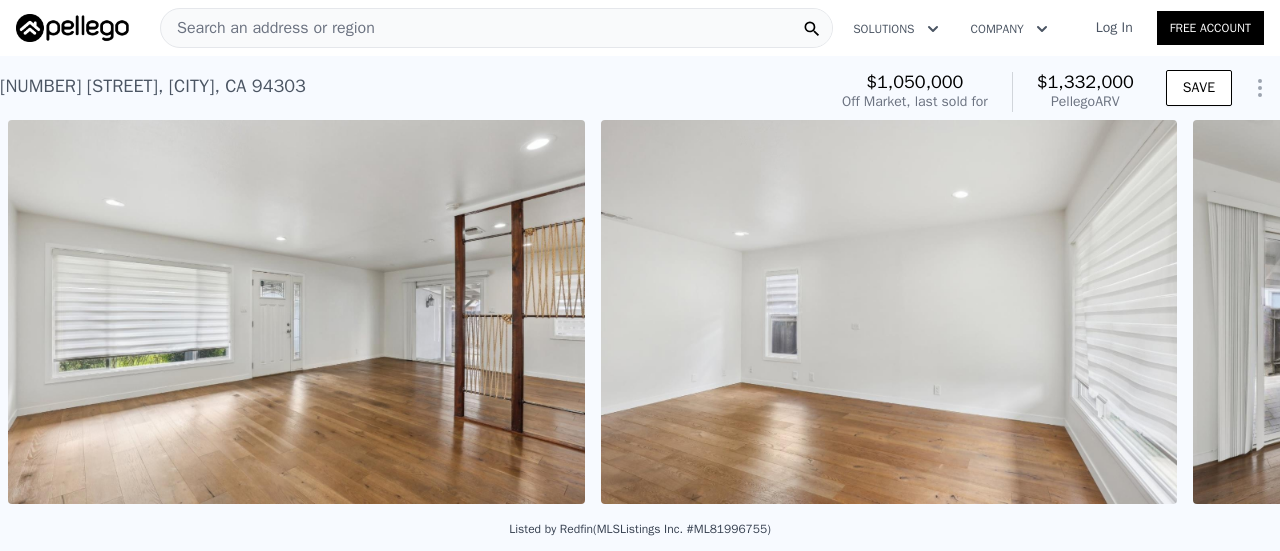 scroll, scrollTop: 0, scrollLeft: 5056, axis: horizontal 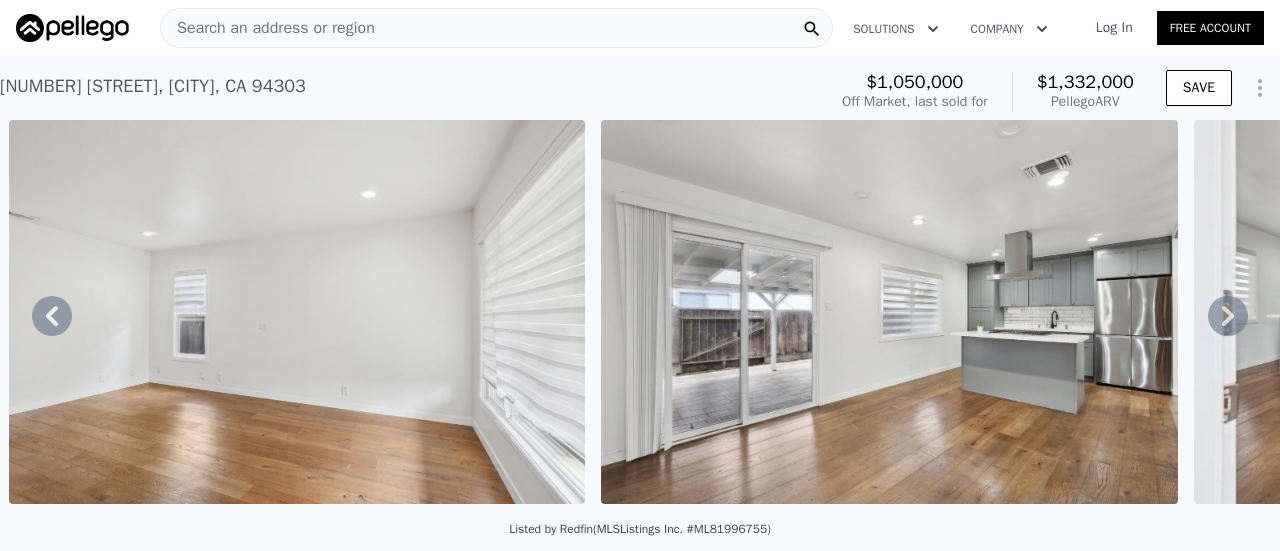 click 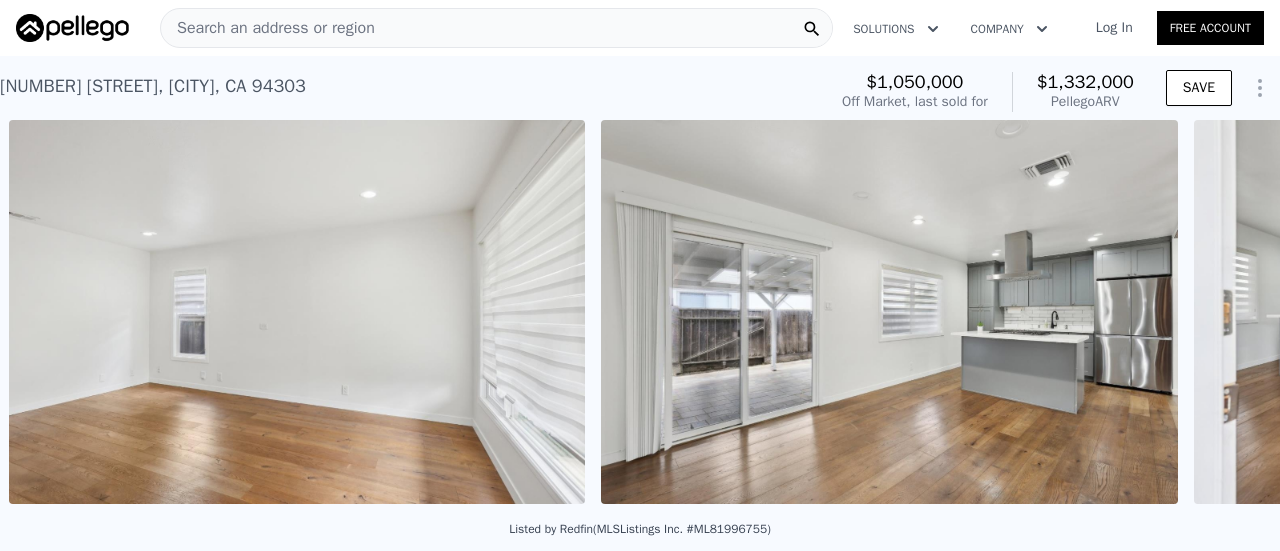scroll, scrollTop: 0, scrollLeft: 5649, axis: horizontal 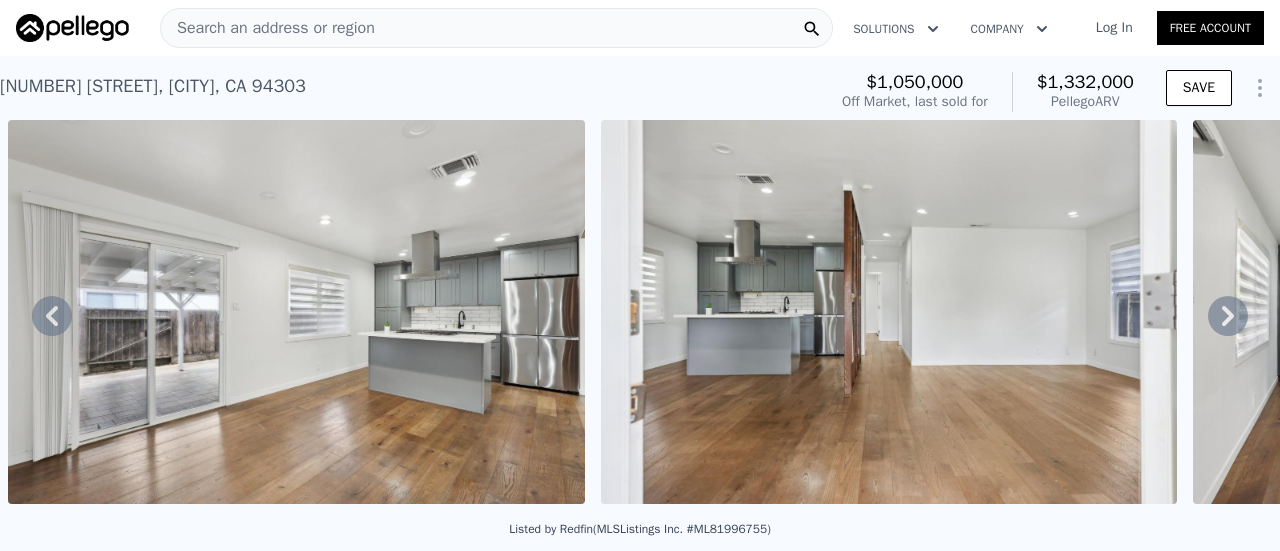 click 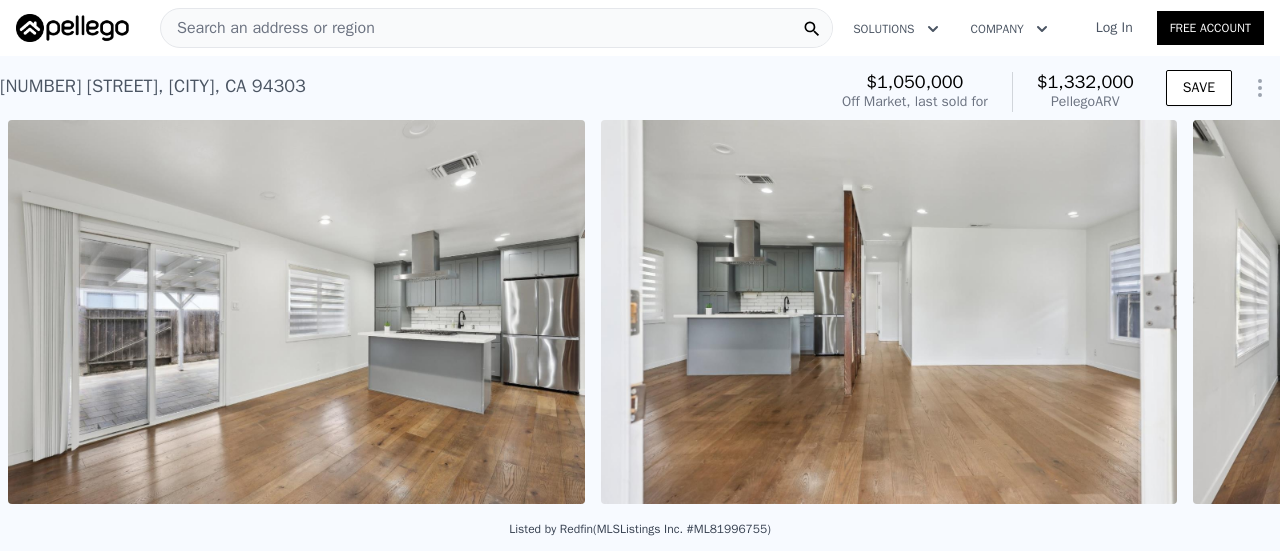 scroll, scrollTop: 0, scrollLeft: 6242, axis: horizontal 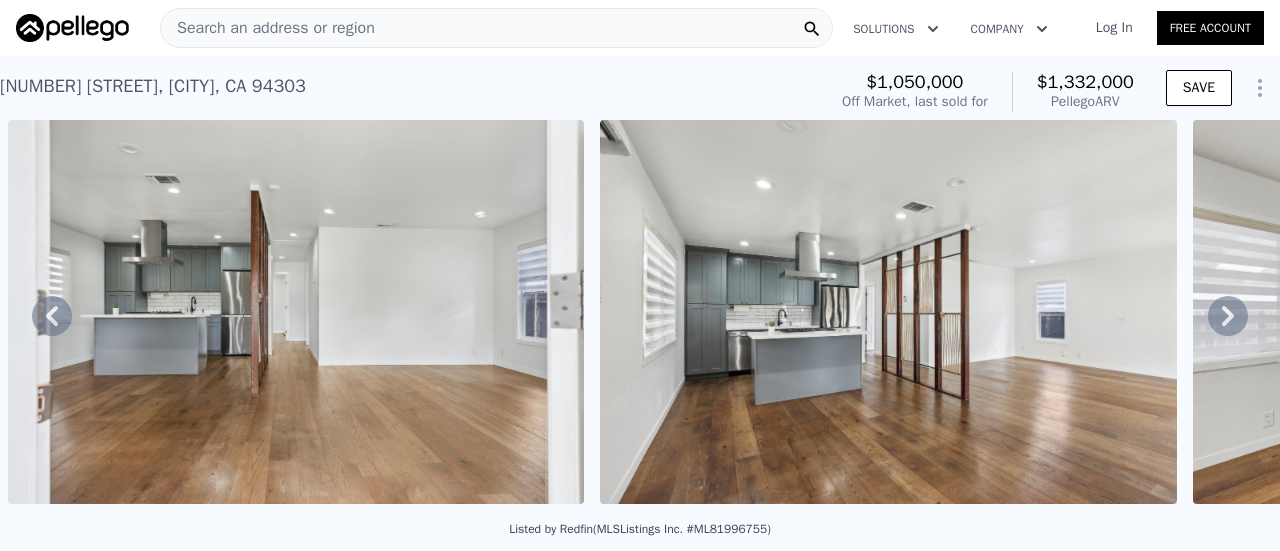 click 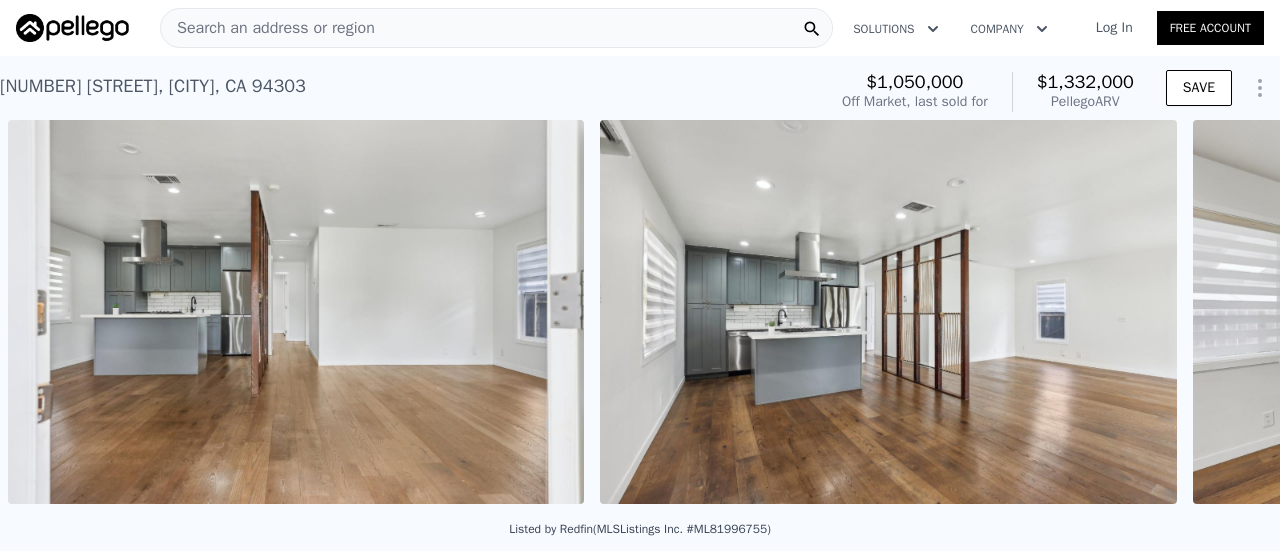 scroll, scrollTop: 0, scrollLeft: 6834, axis: horizontal 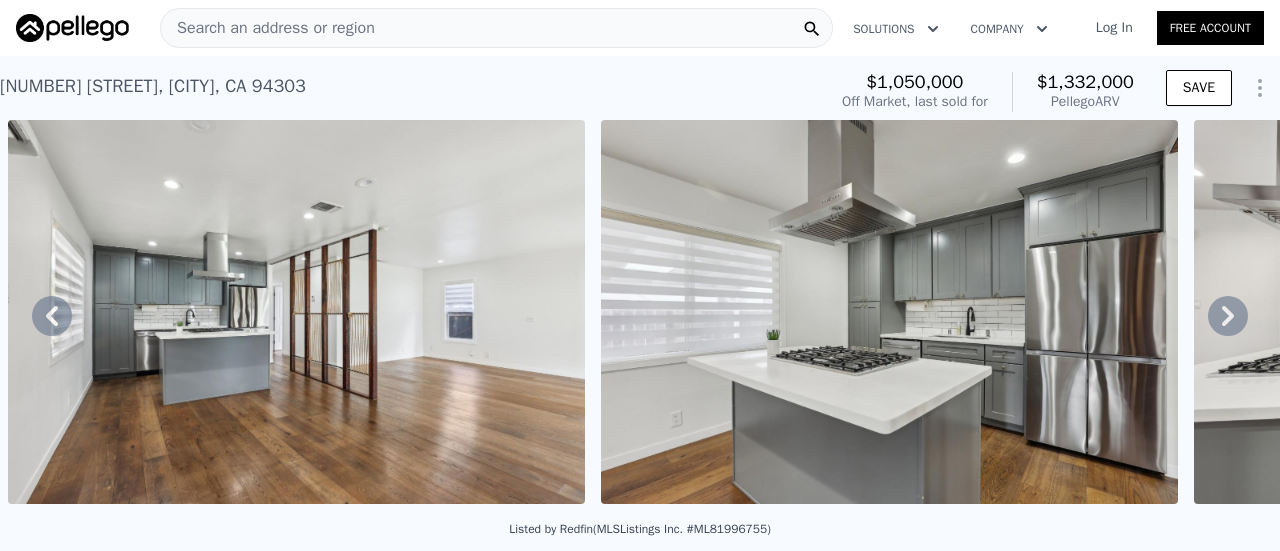 click 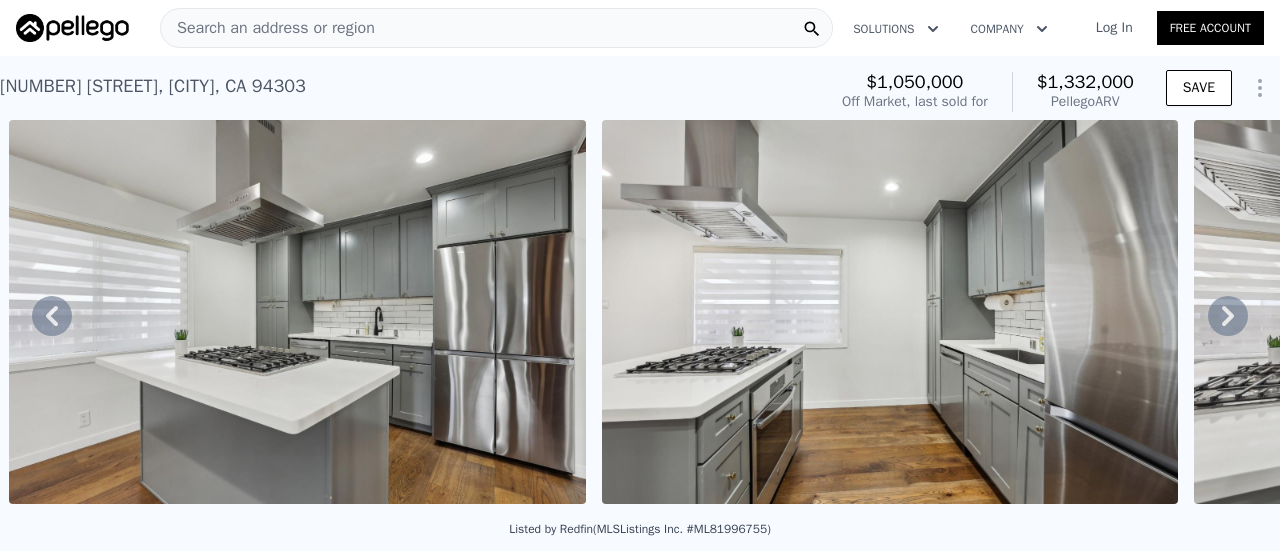 click 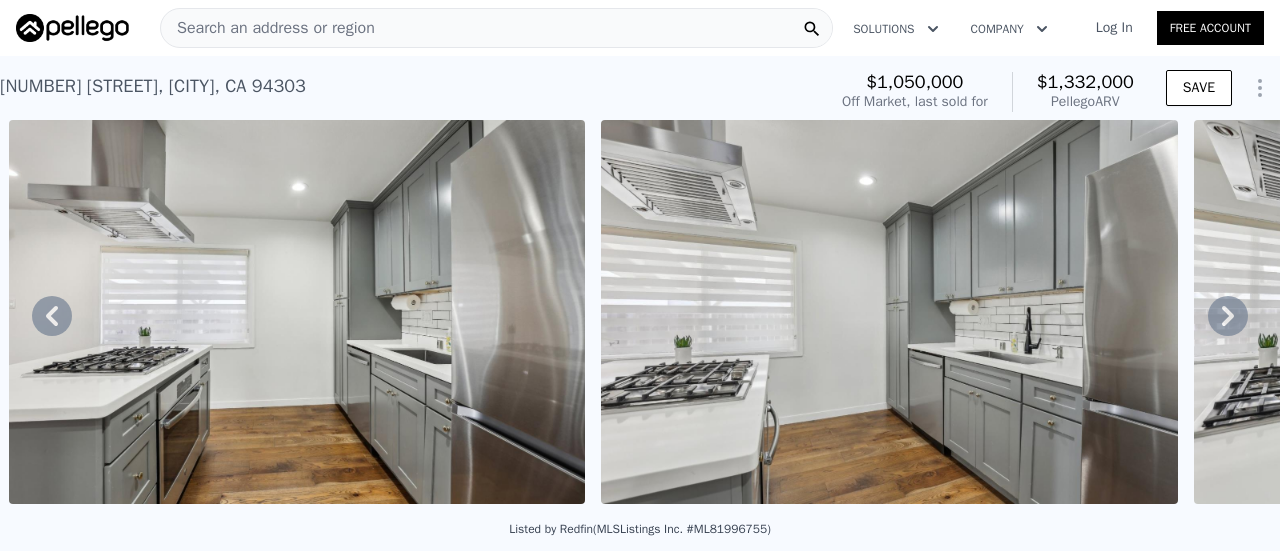 click 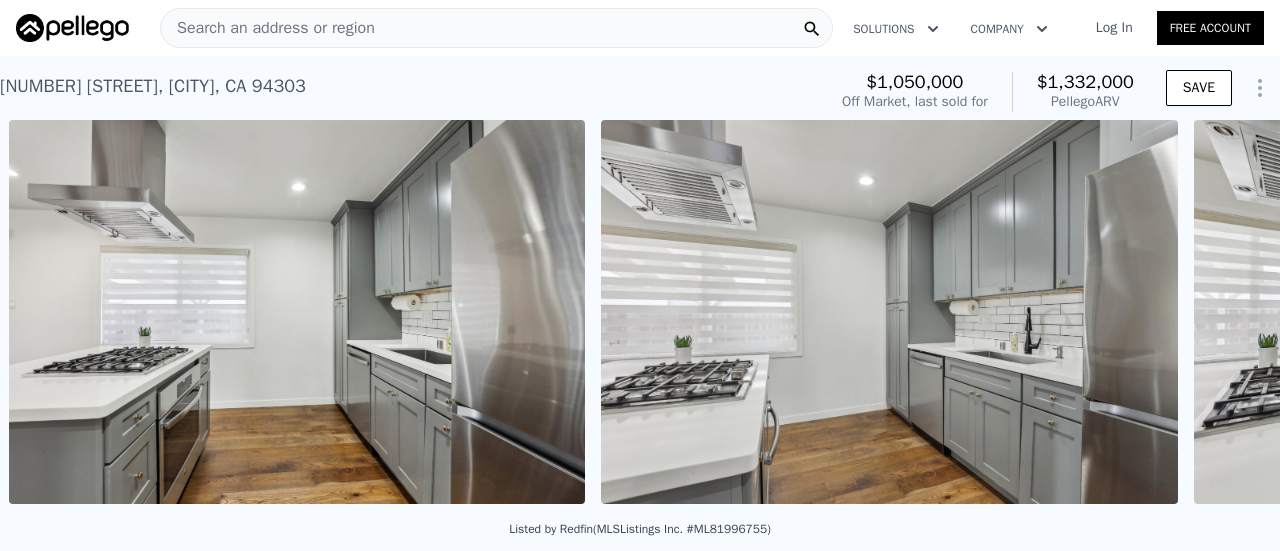 scroll, scrollTop: 0, scrollLeft: 8612, axis: horizontal 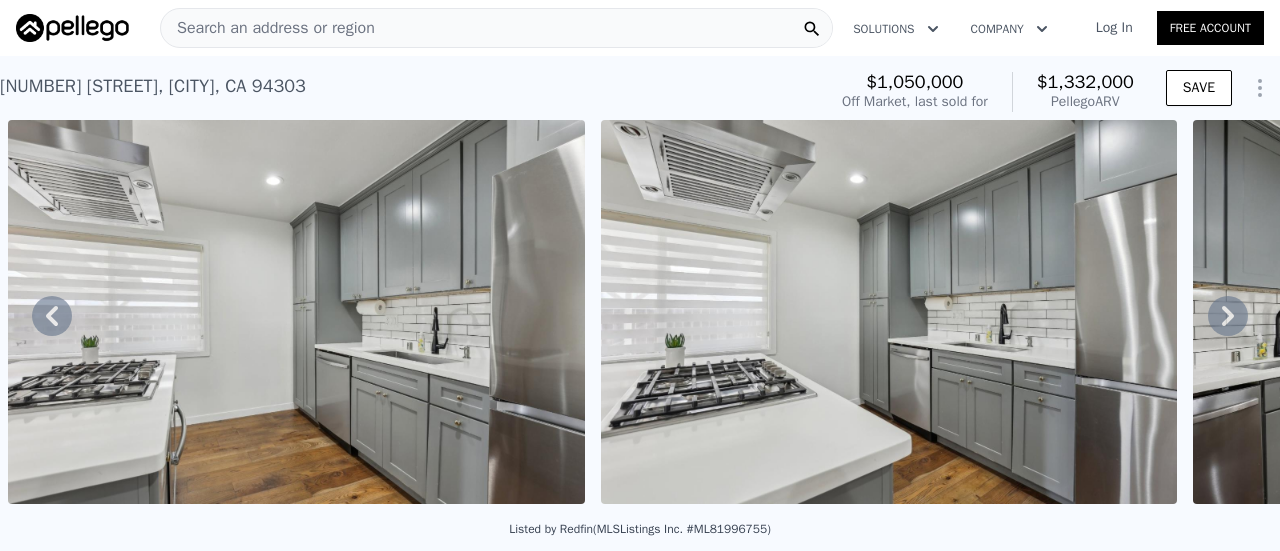 click 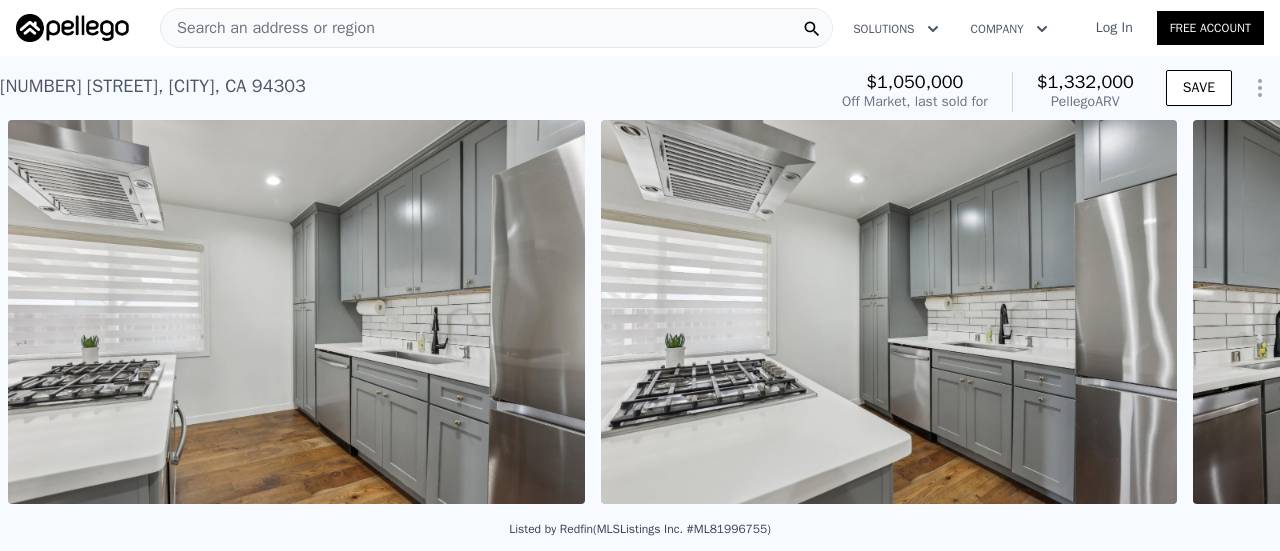 scroll, scrollTop: 0, scrollLeft: 9204, axis: horizontal 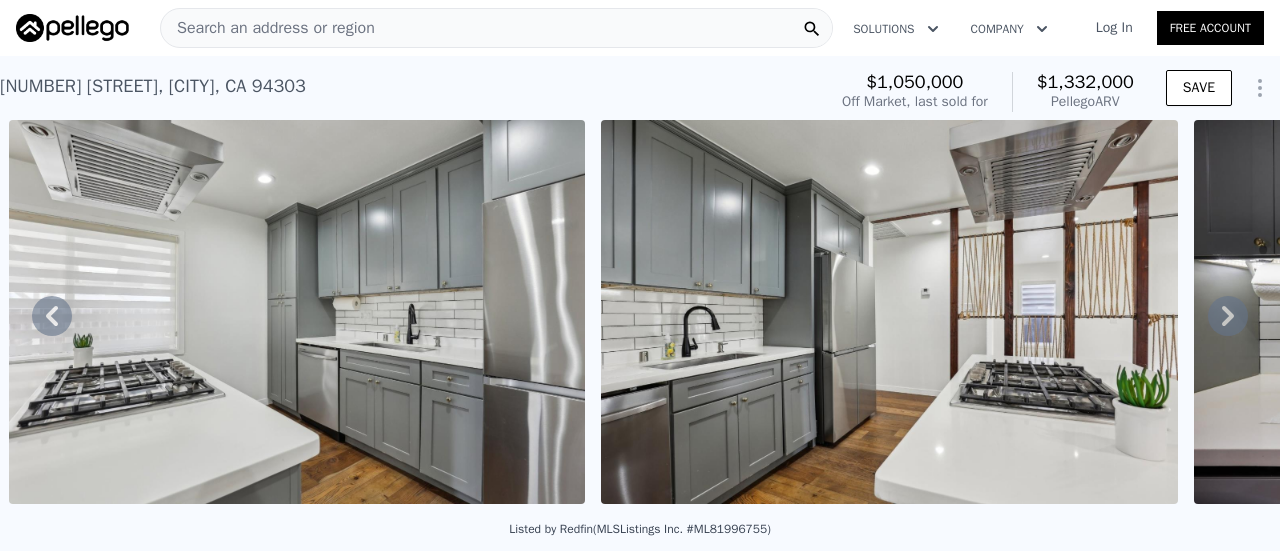 click 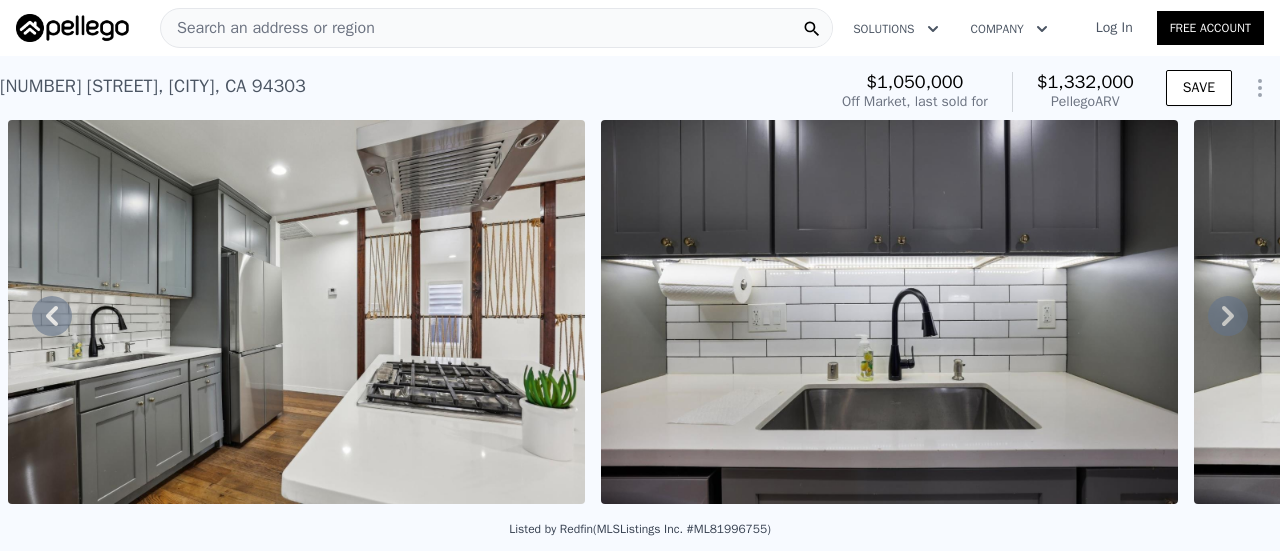 click 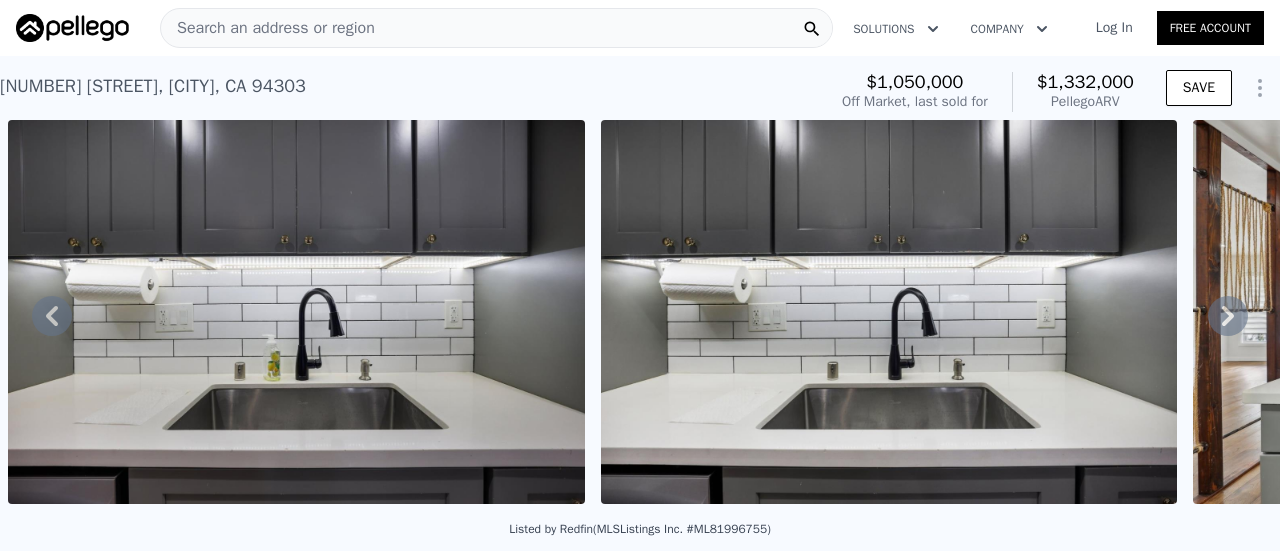click 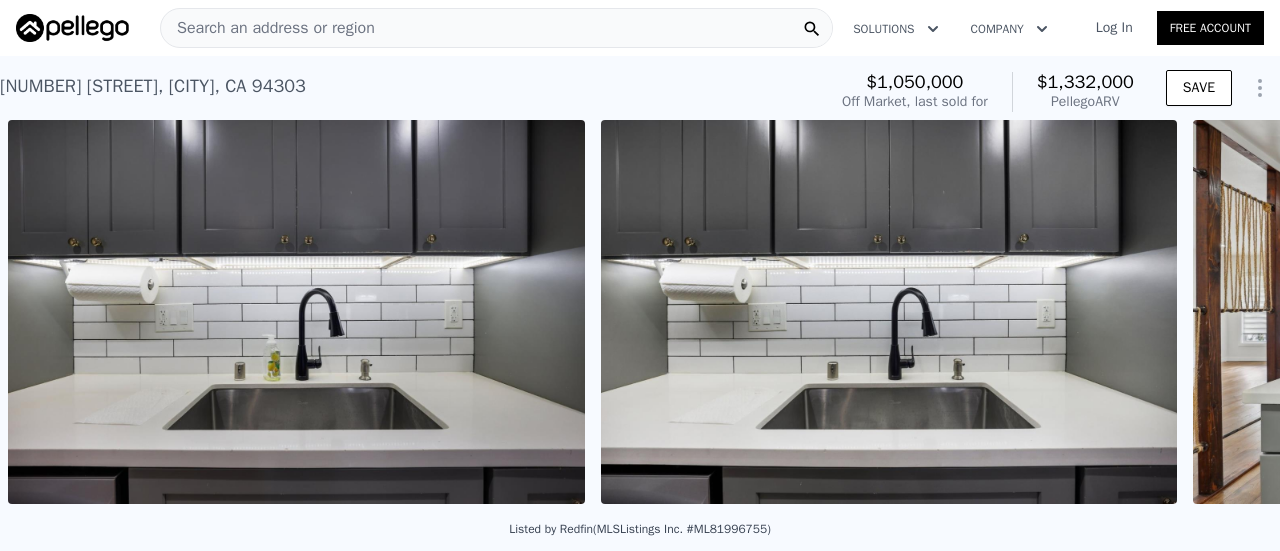 scroll, scrollTop: 0, scrollLeft: 10982, axis: horizontal 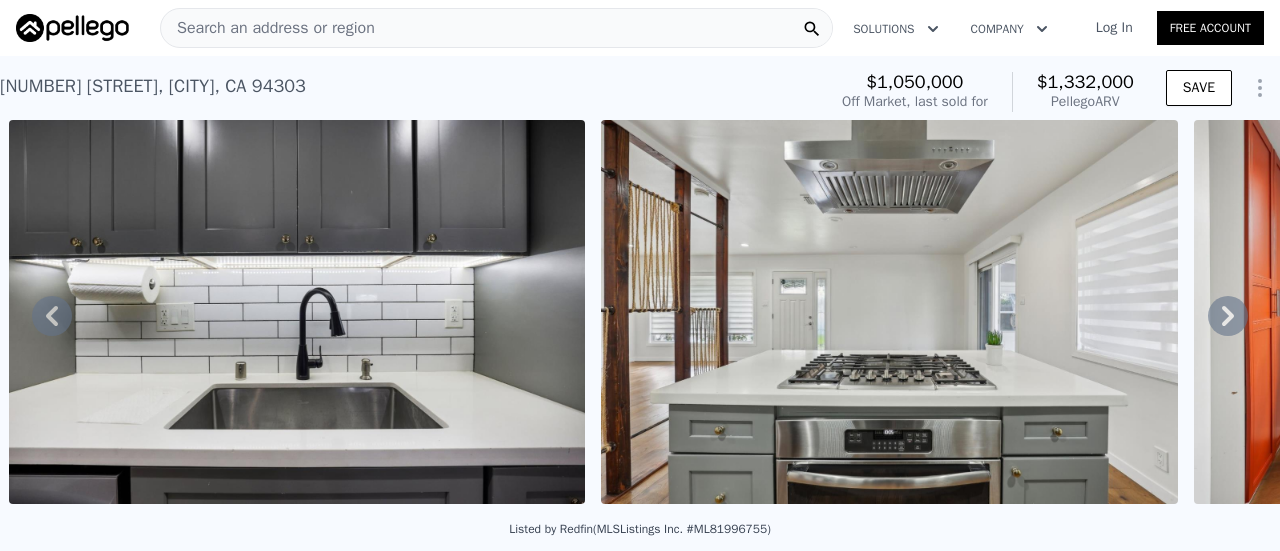 click 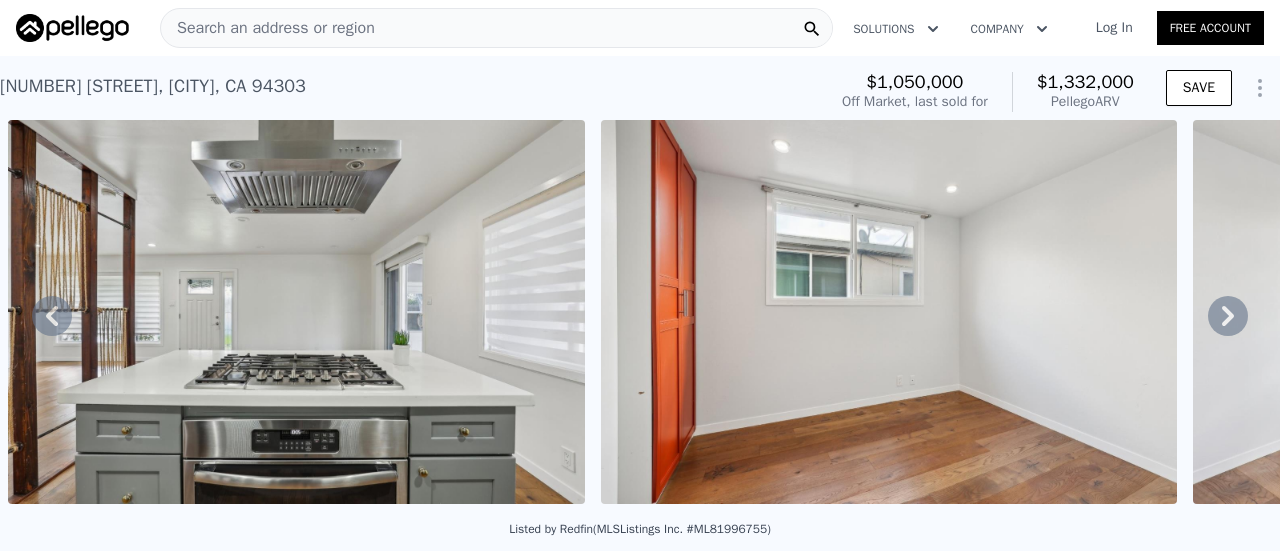 click 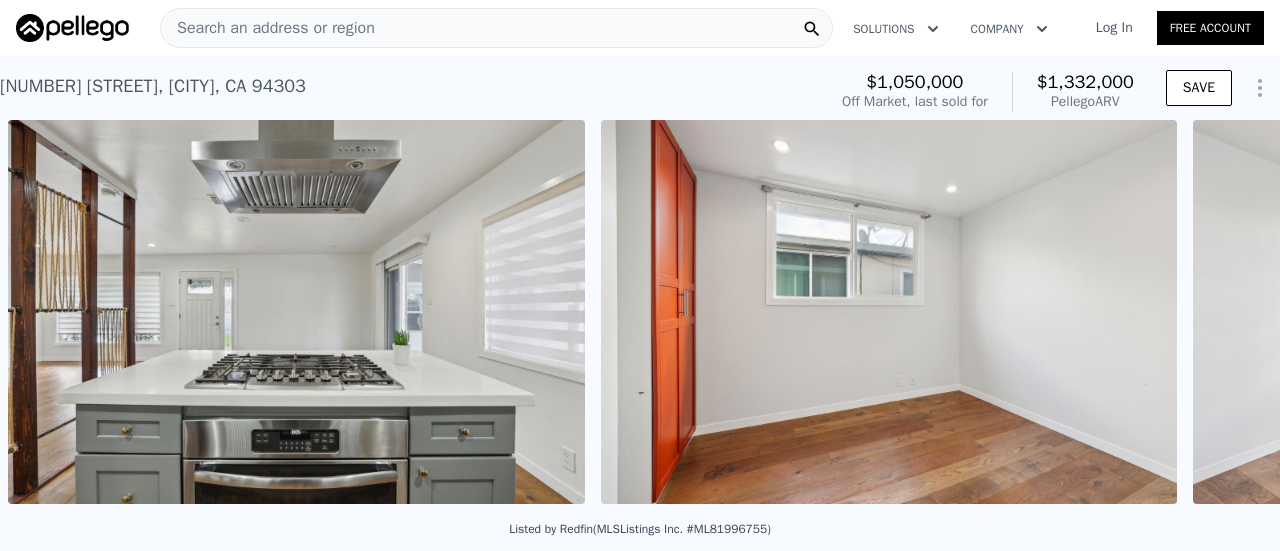 scroll, scrollTop: 0, scrollLeft: 12168, axis: horizontal 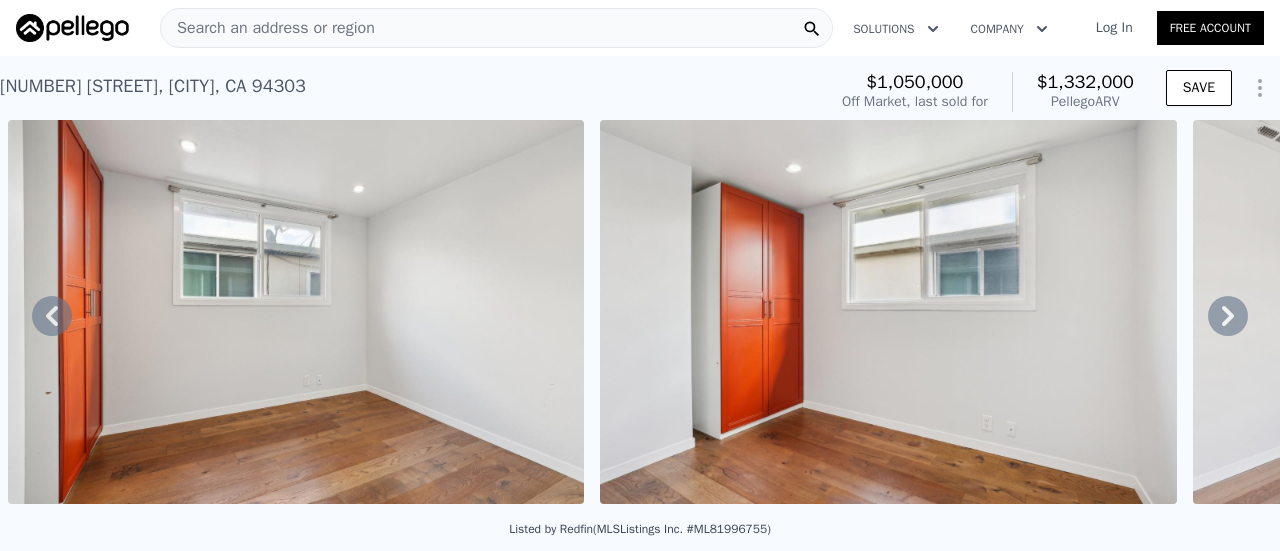 click 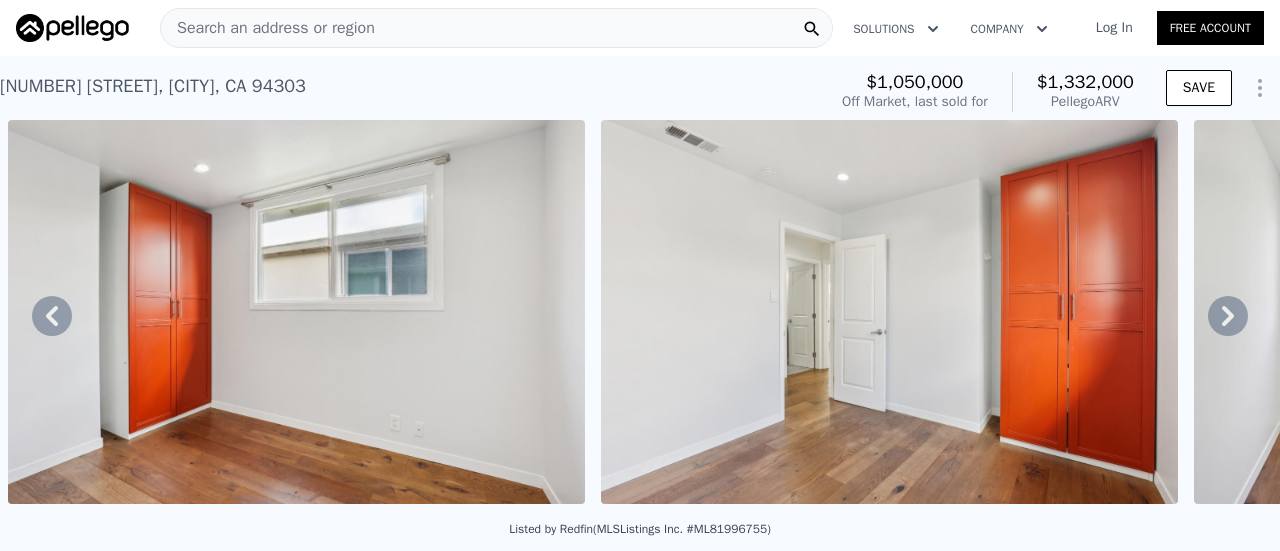 click 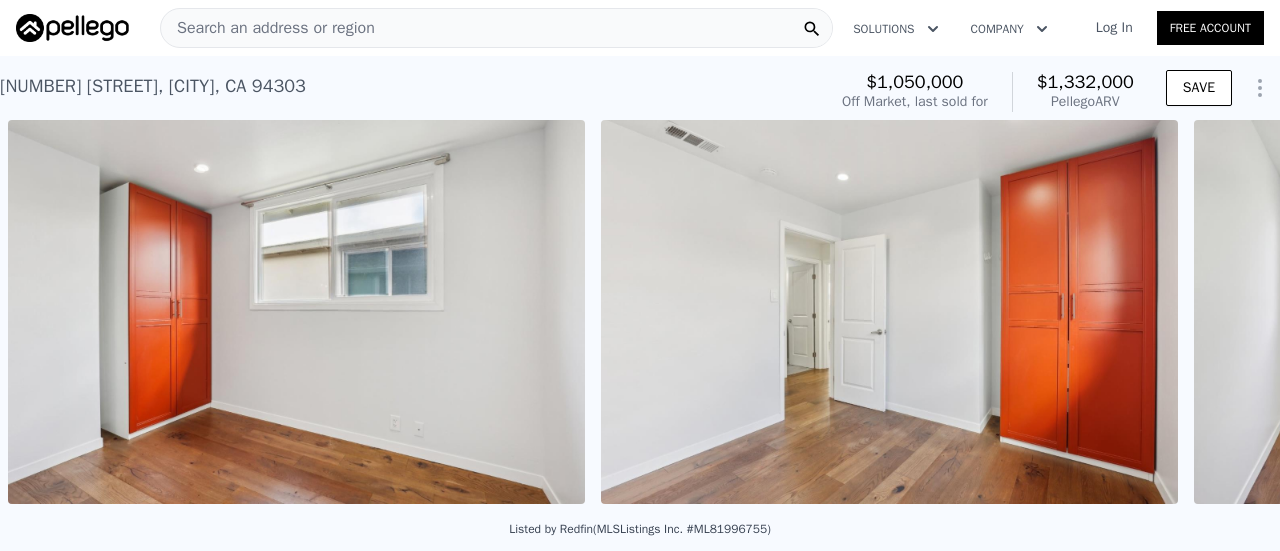 scroll, scrollTop: 0, scrollLeft: 13352, axis: horizontal 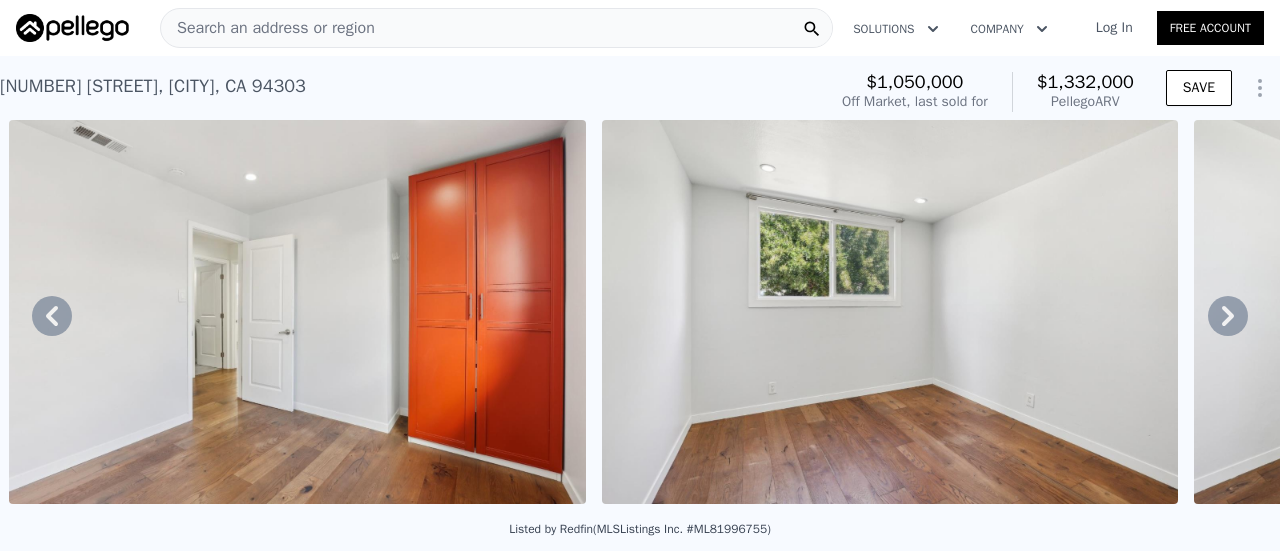 click 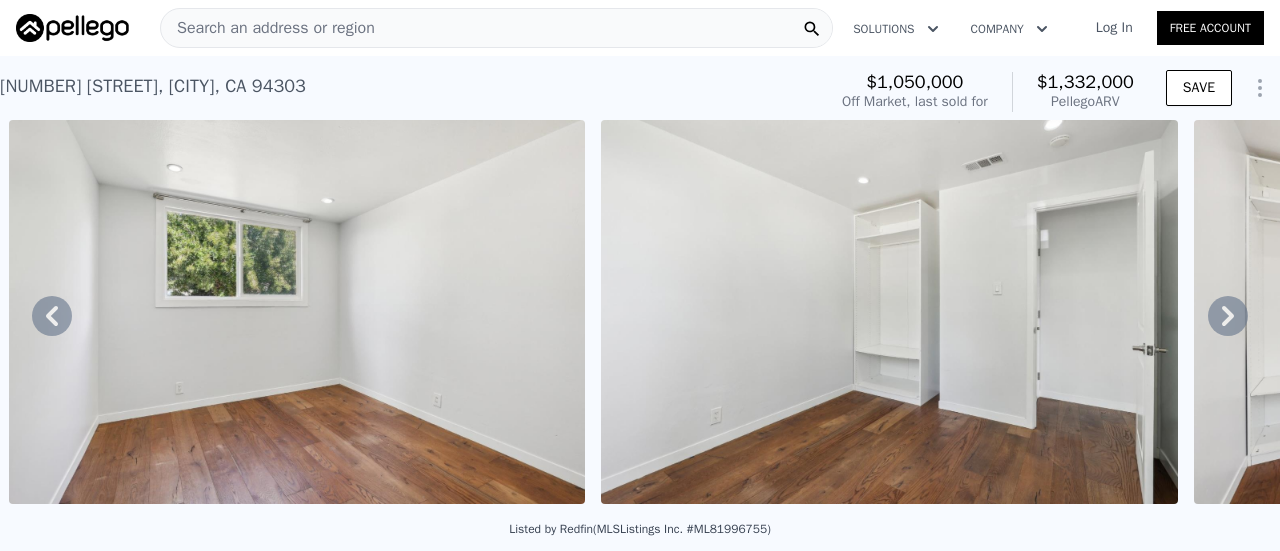 click 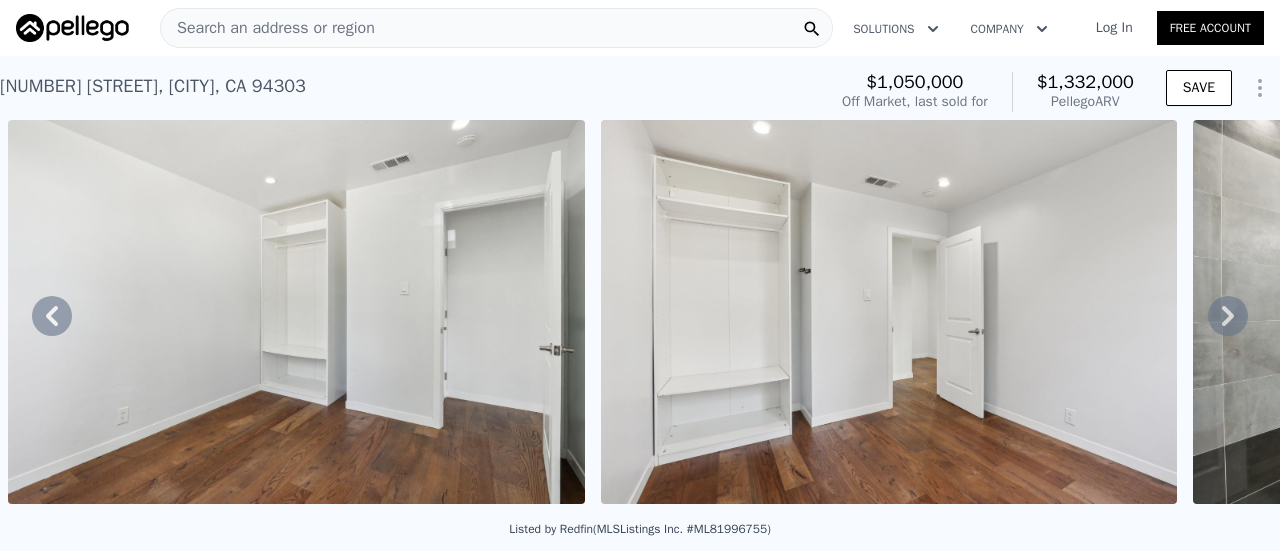 click 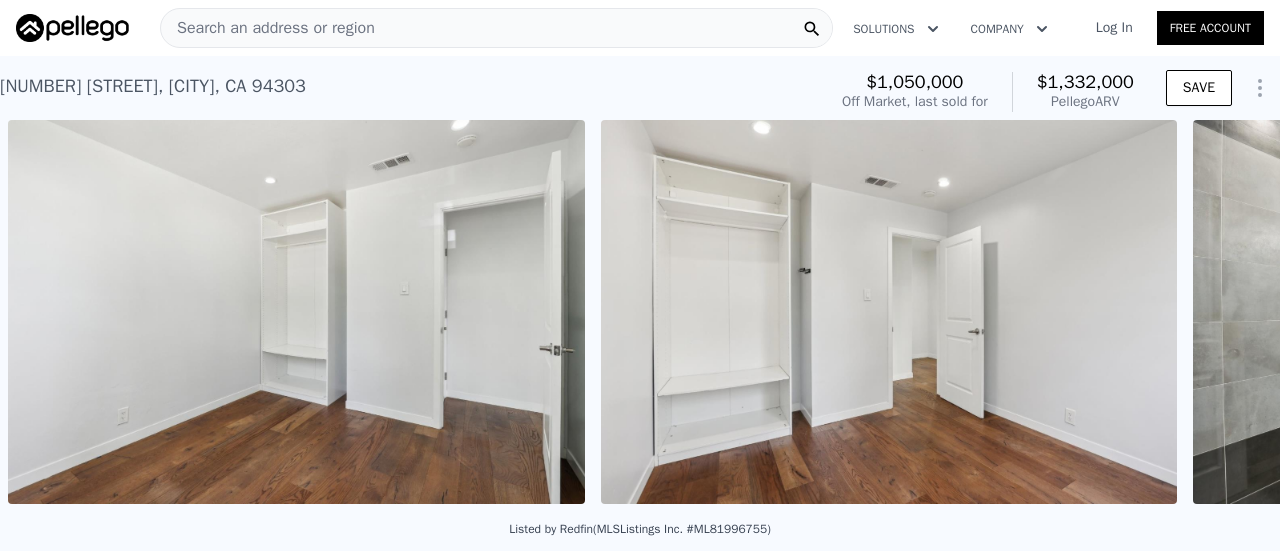 scroll, scrollTop: 0, scrollLeft: 15130, axis: horizontal 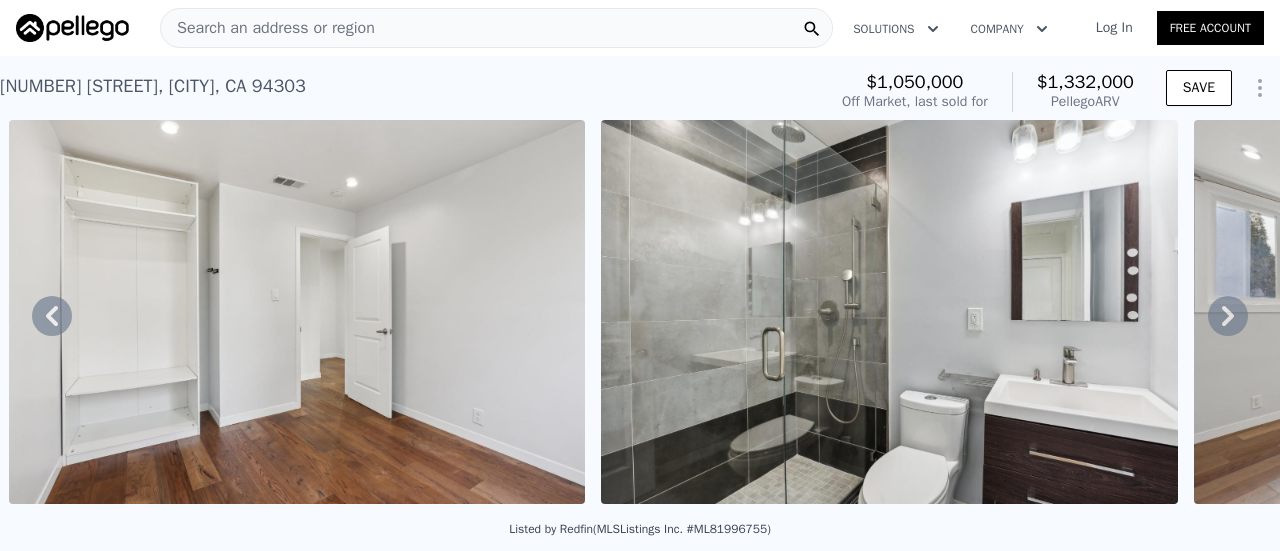 click 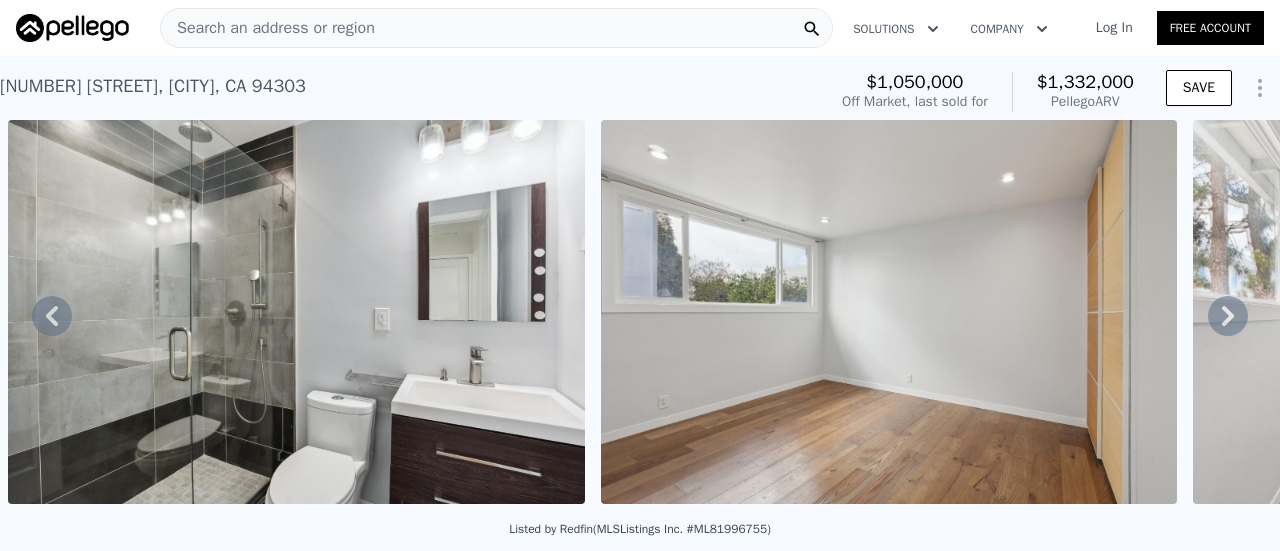 click 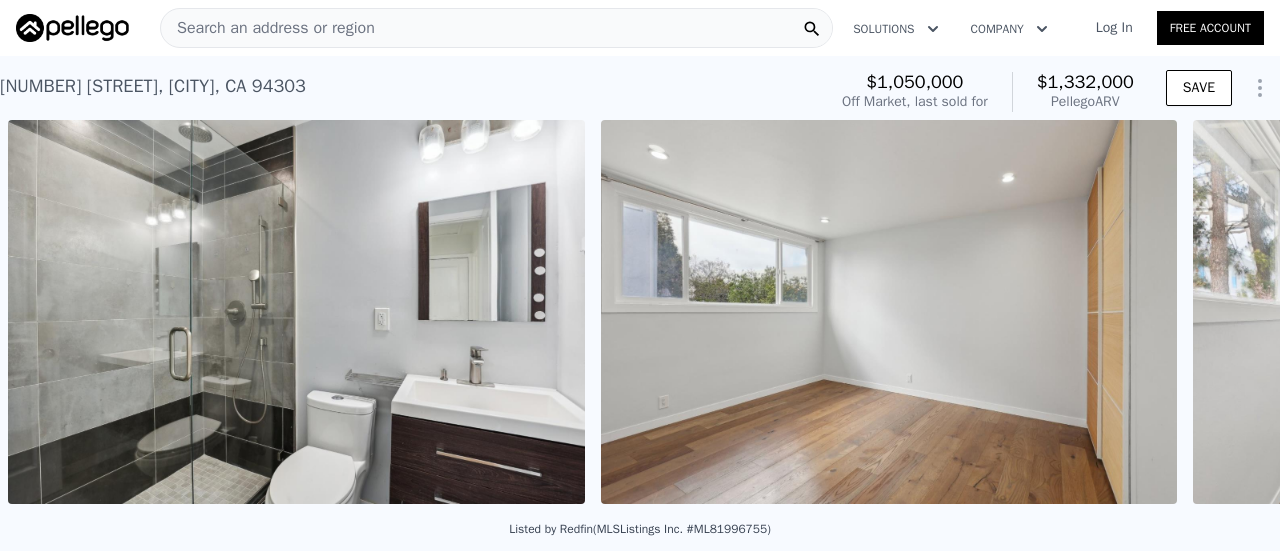 scroll, scrollTop: 0, scrollLeft: 16316, axis: horizontal 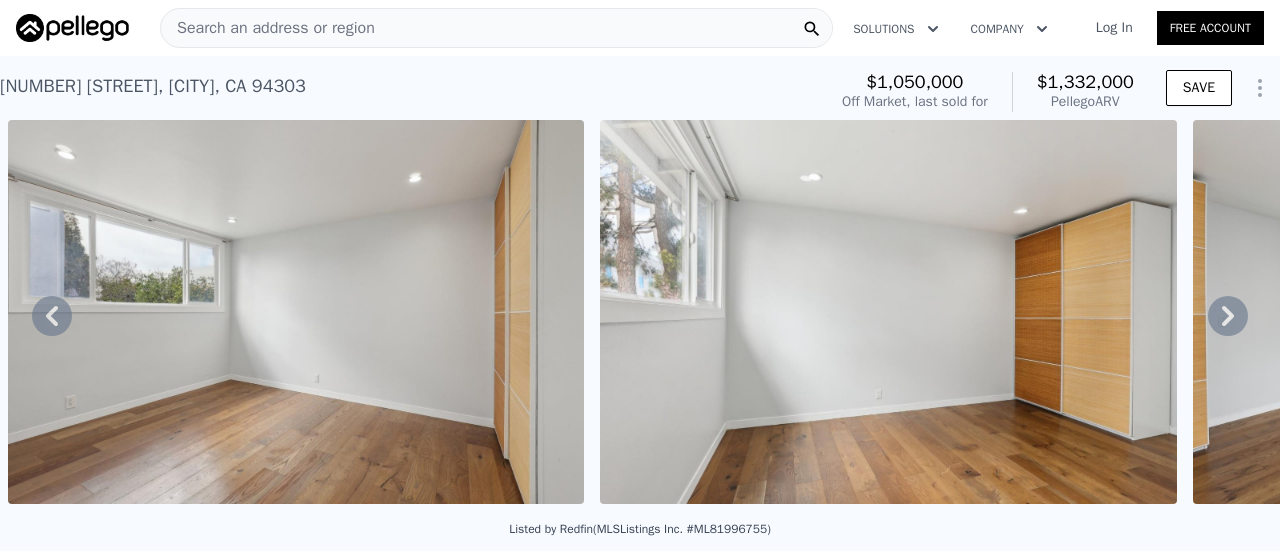 click 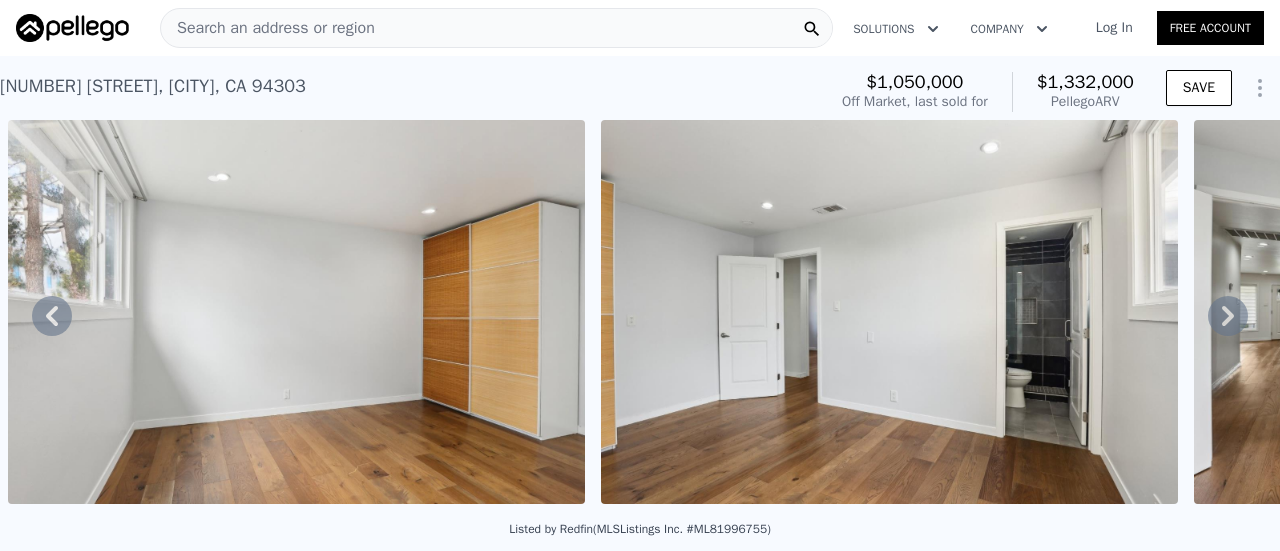 click 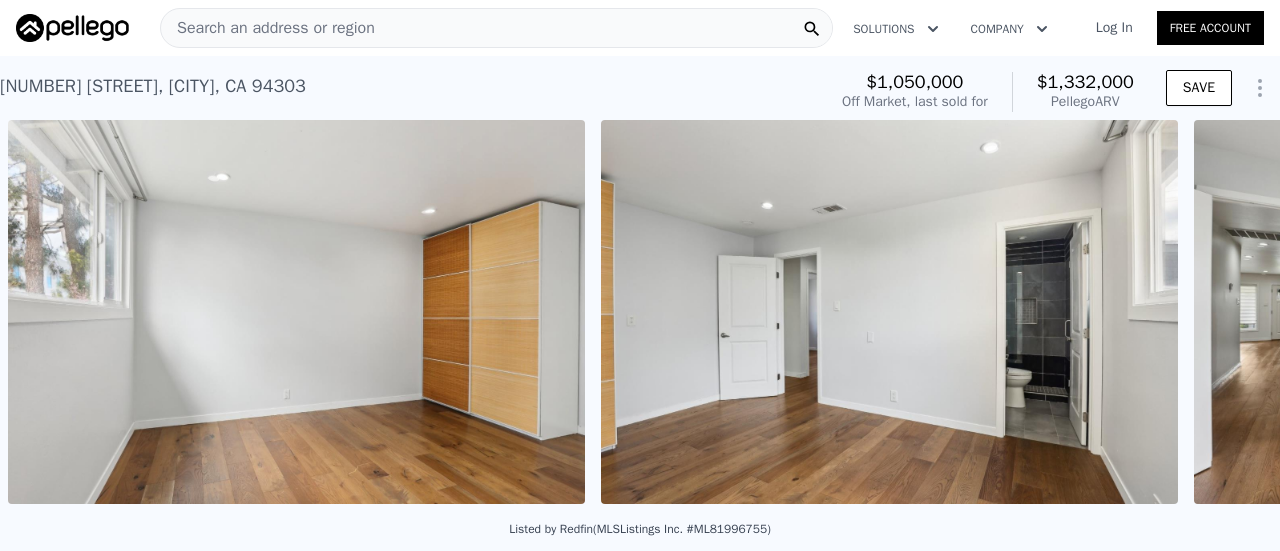 scroll, scrollTop: 0, scrollLeft: 17501, axis: horizontal 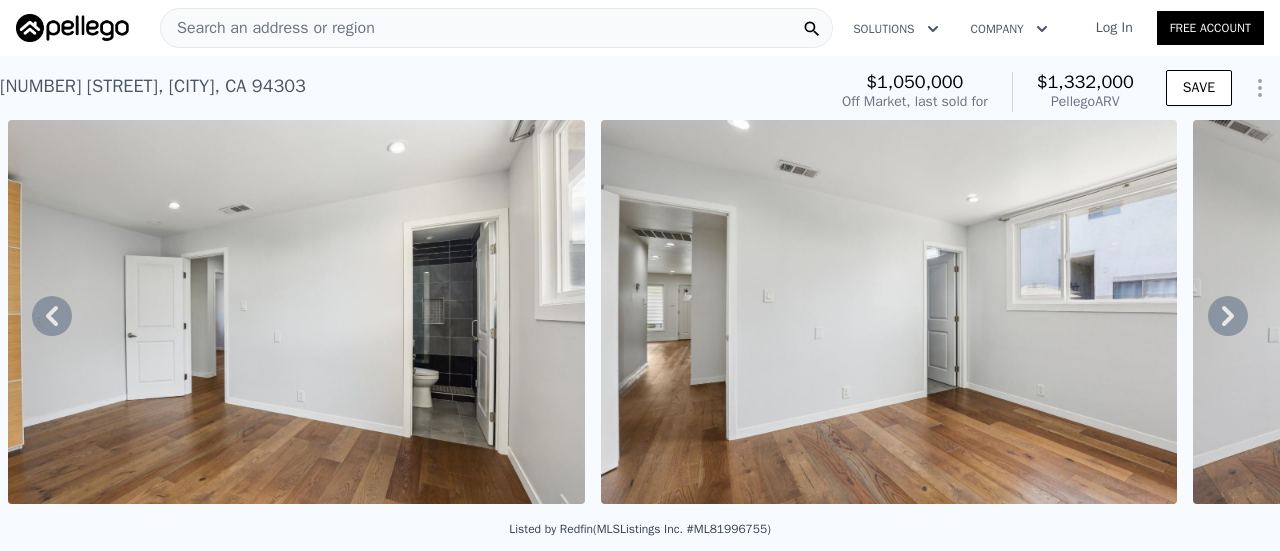 click 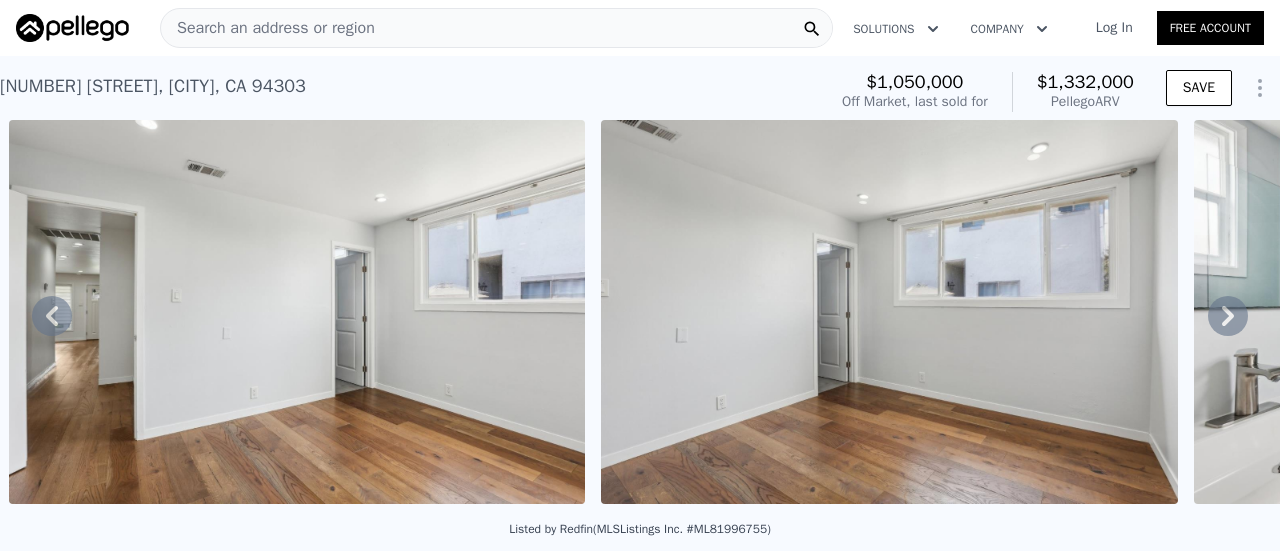 click 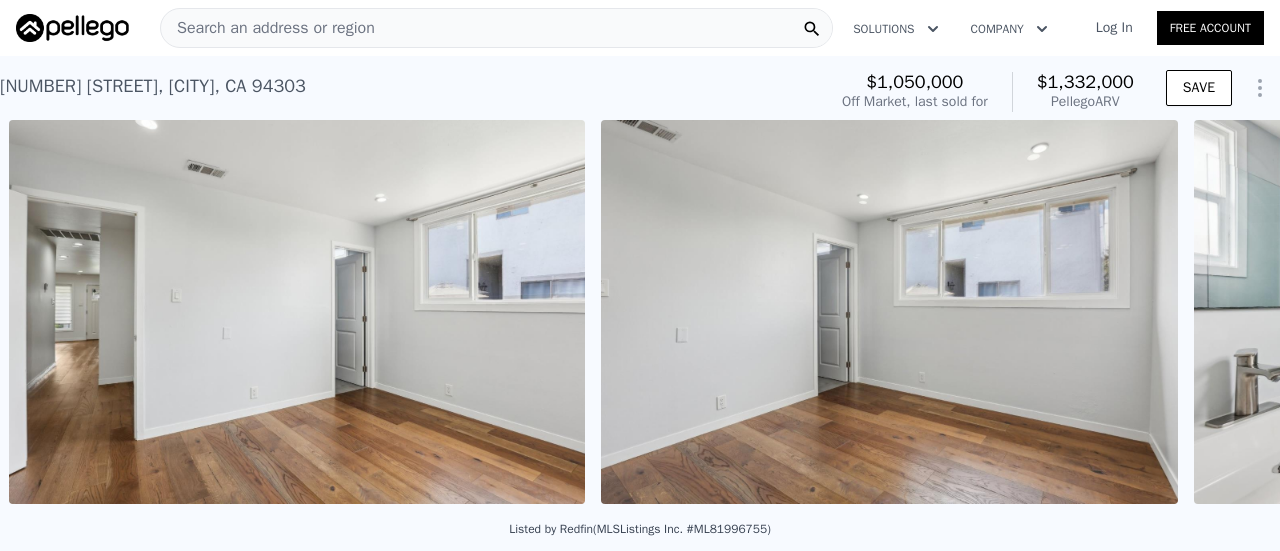 scroll, scrollTop: 0, scrollLeft: 18686, axis: horizontal 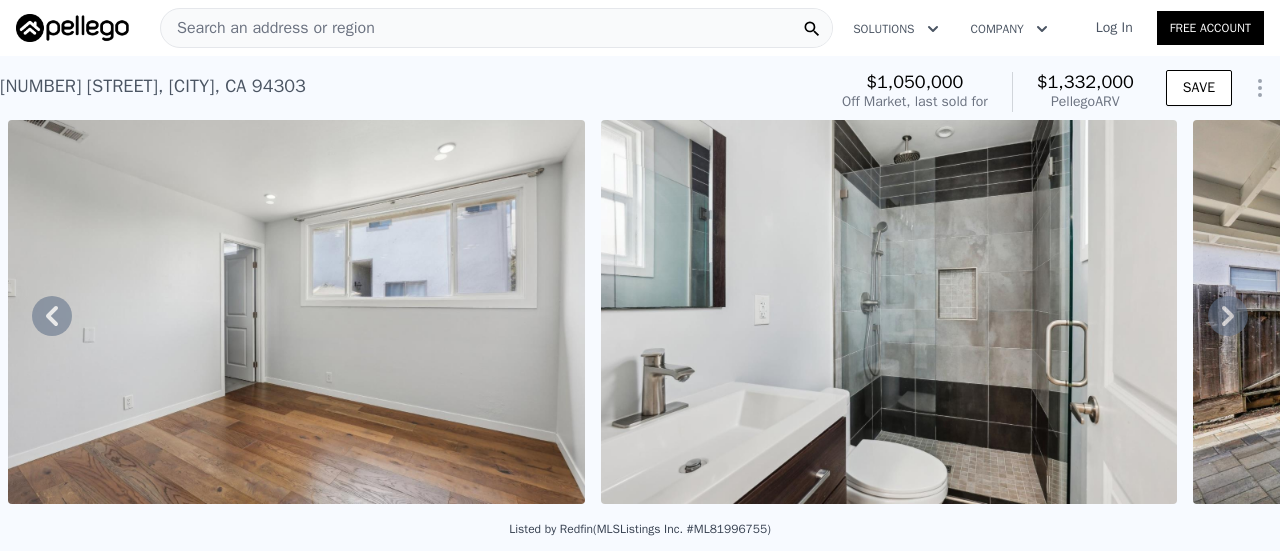 click 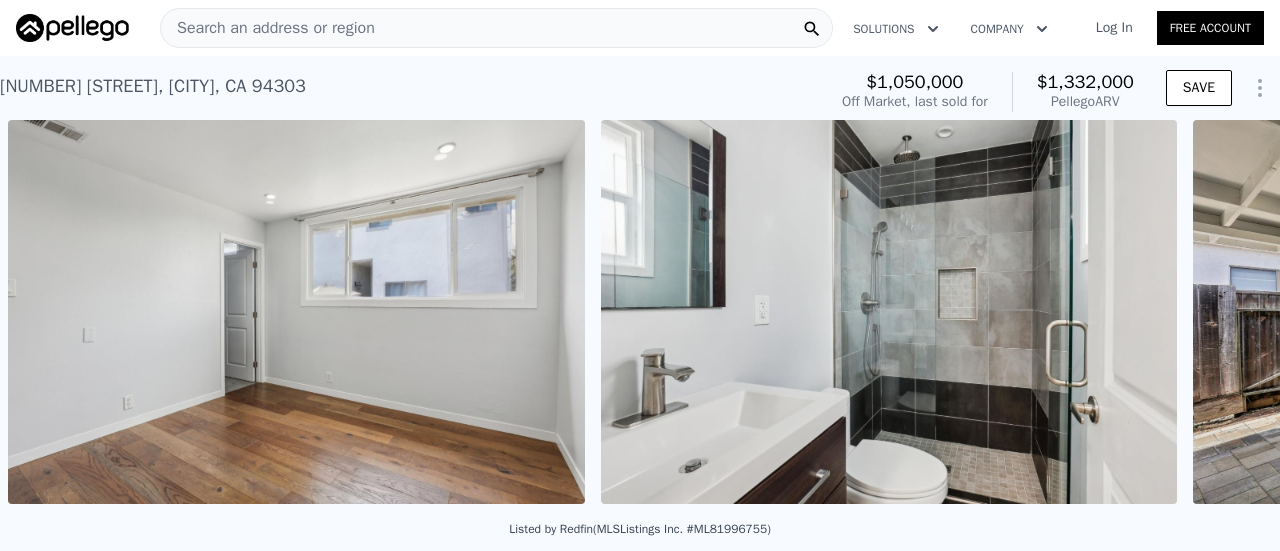 scroll, scrollTop: 0, scrollLeft: 19278, axis: horizontal 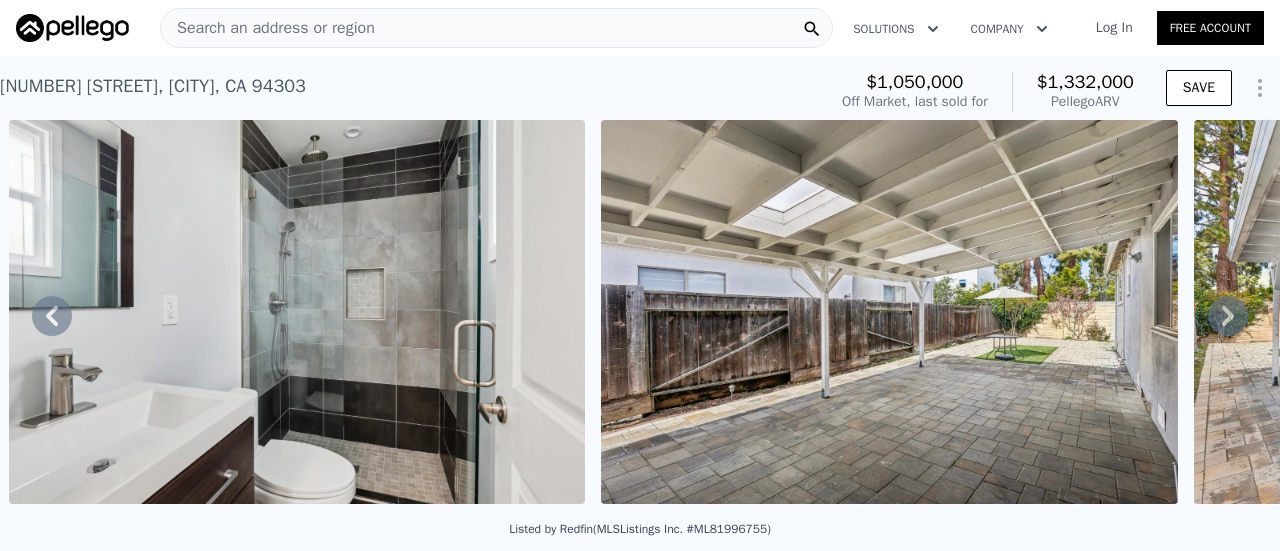 click 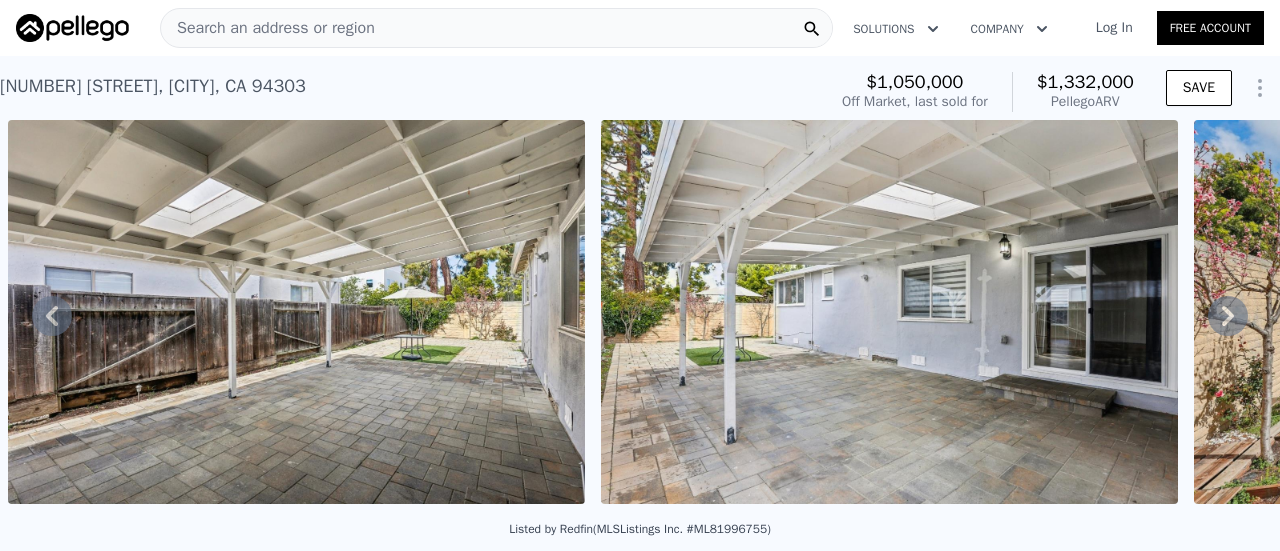click 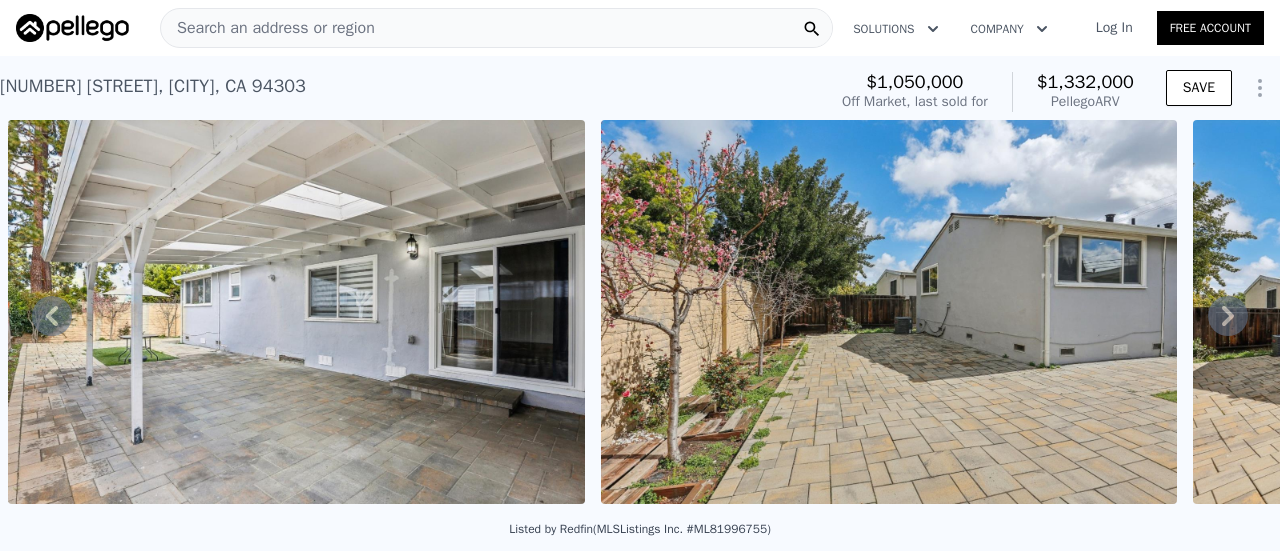 click 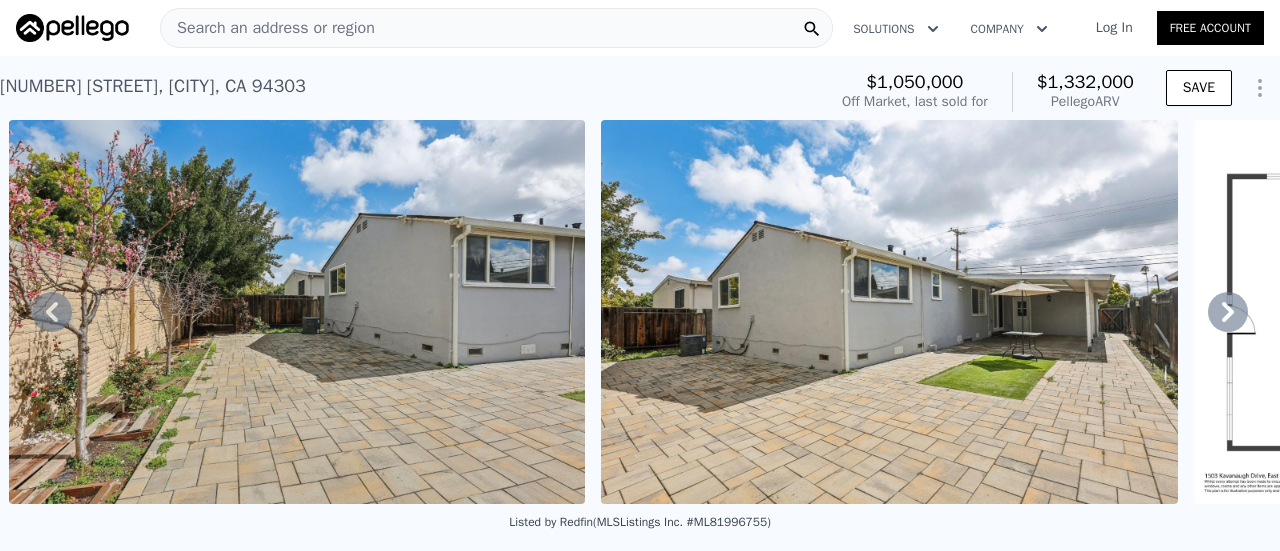 click 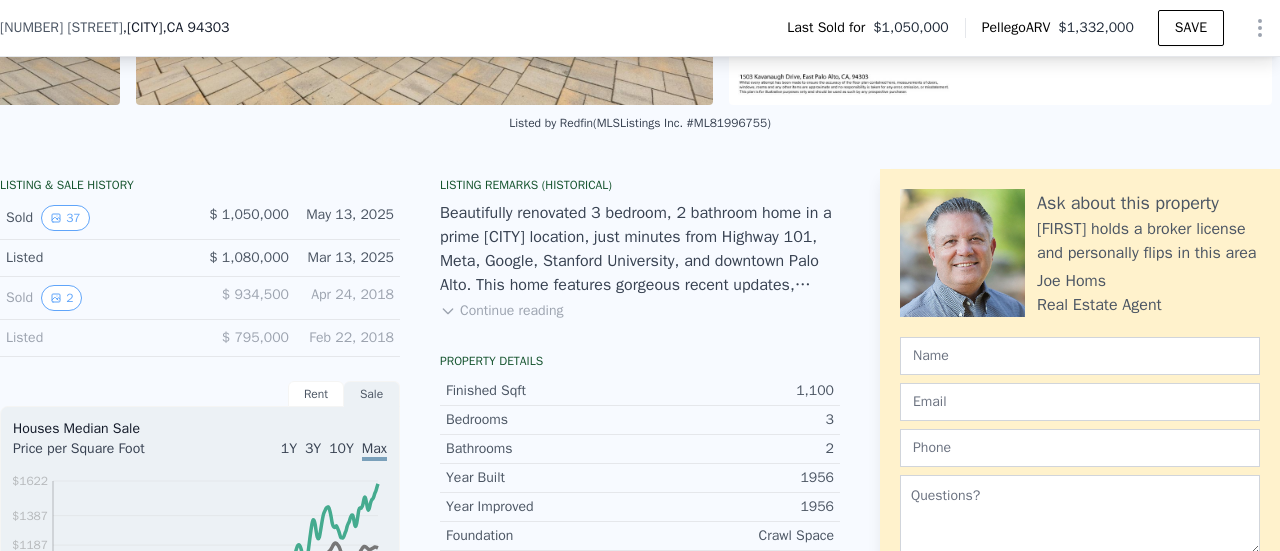 scroll, scrollTop: 492, scrollLeft: 0, axis: vertical 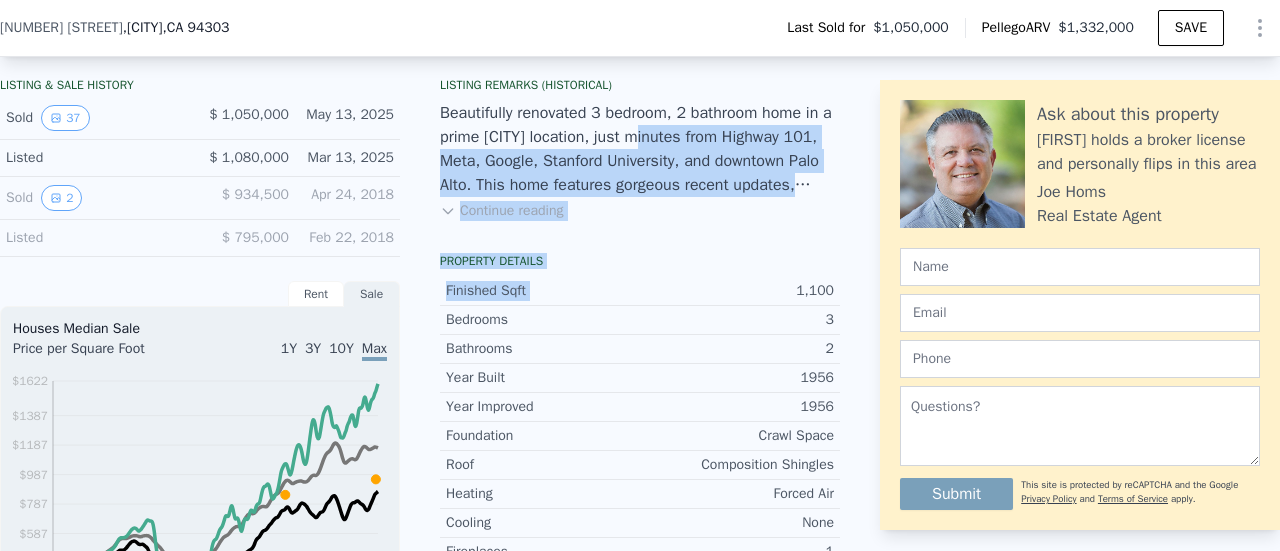 drag, startPoint x: 682, startPoint y: 303, endPoint x: 561, endPoint y: 161, distance: 186.56099 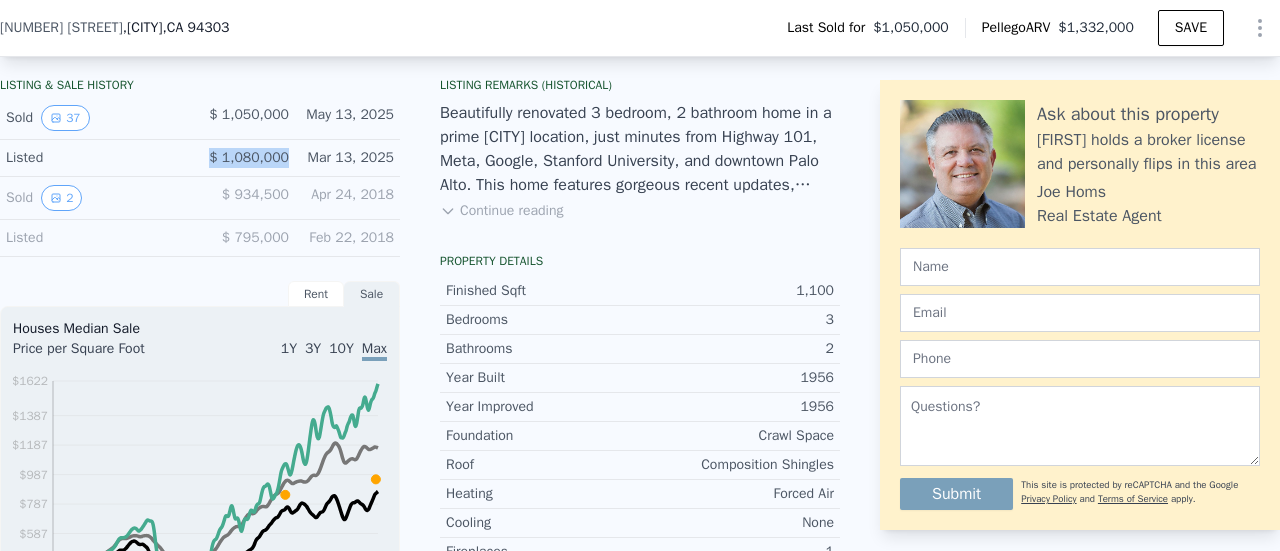 drag, startPoint x: 148, startPoint y: 179, endPoint x: 284, endPoint y: 169, distance: 136.36716 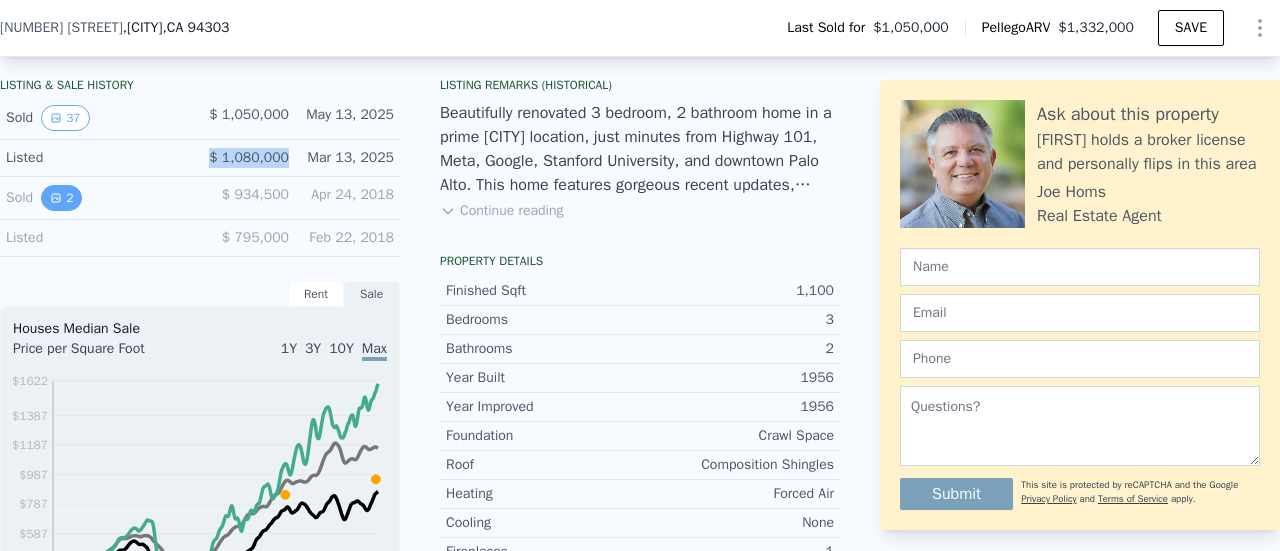 click on "2" at bounding box center (61, 198) 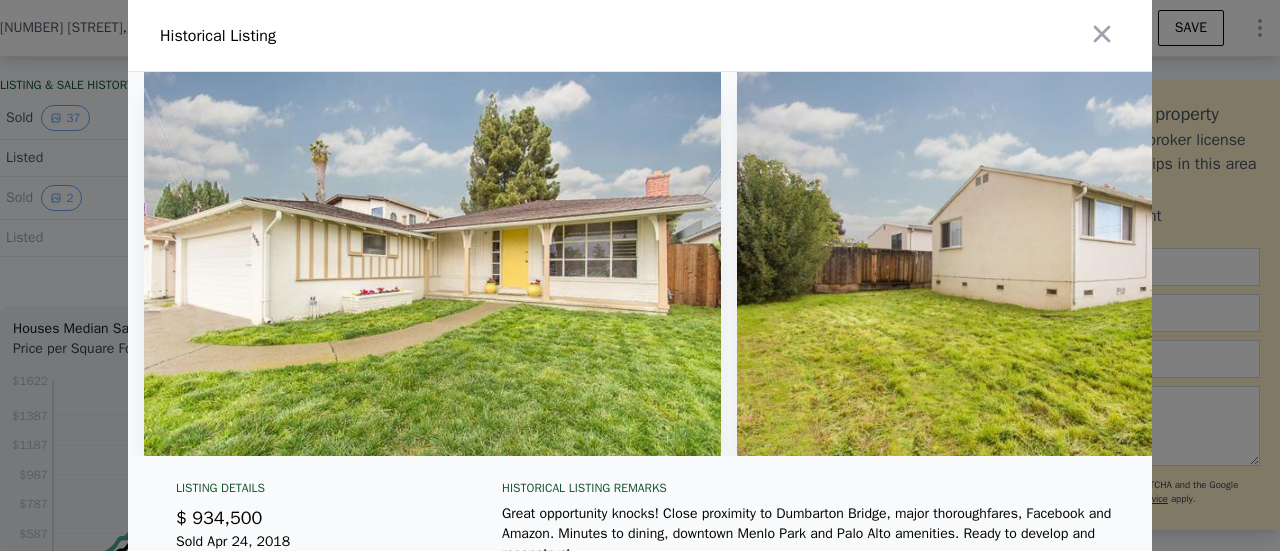 scroll, scrollTop: 100, scrollLeft: 0, axis: vertical 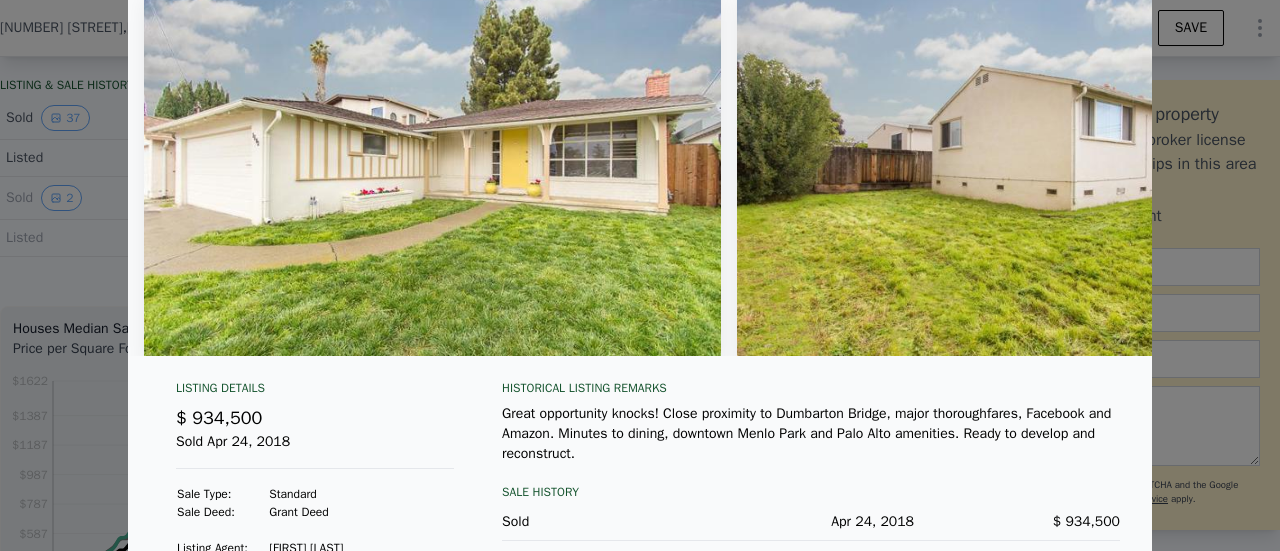 click at bounding box center (998, 164) 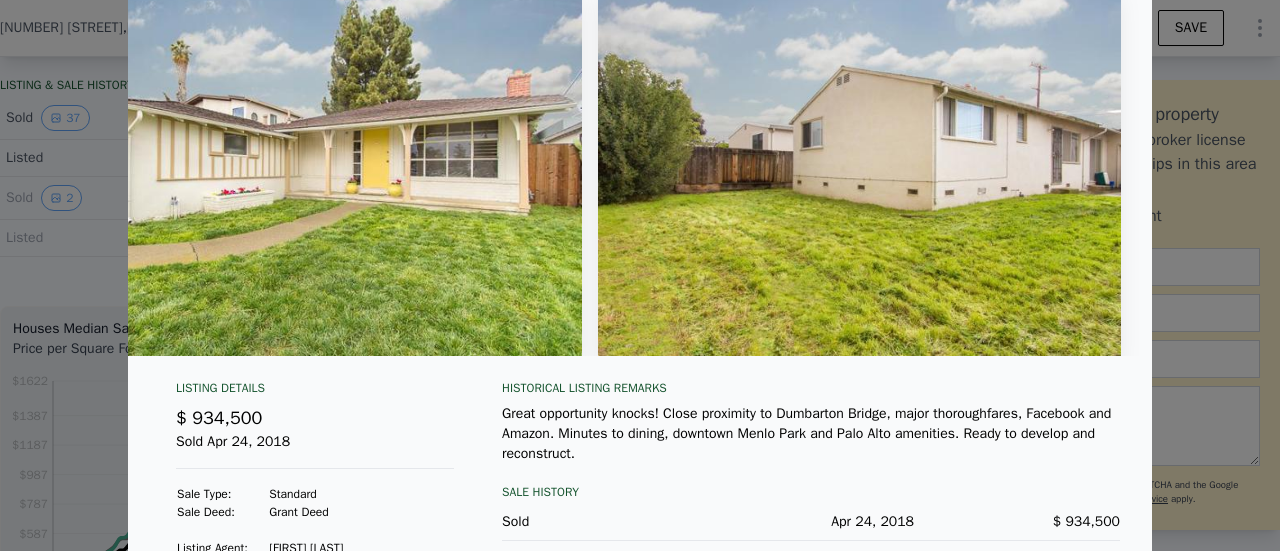 scroll, scrollTop: 0, scrollLeft: 0, axis: both 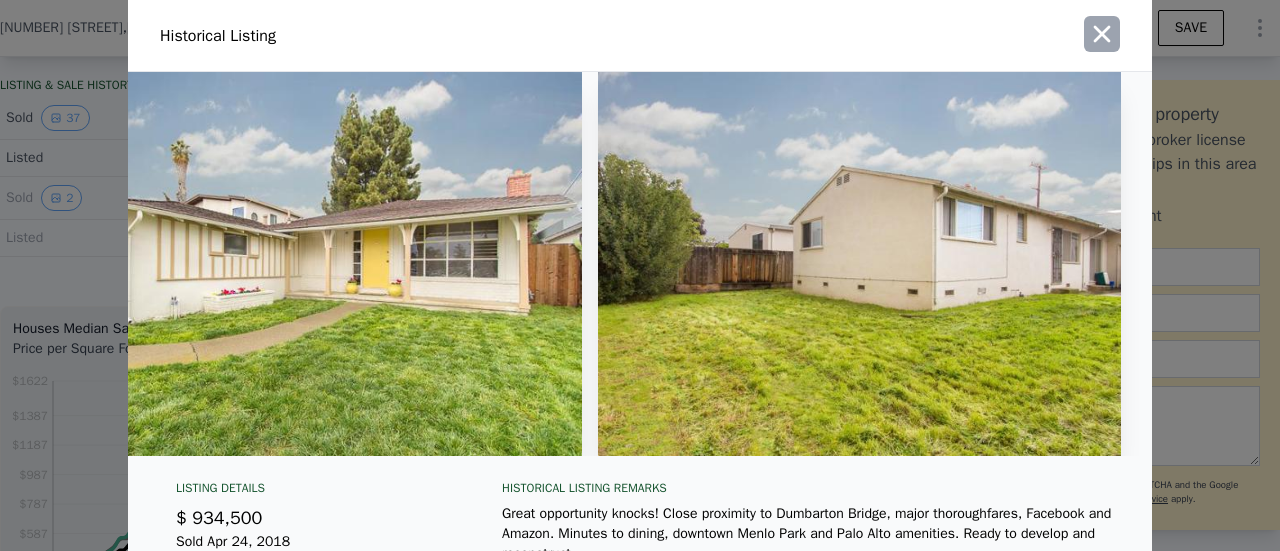 click 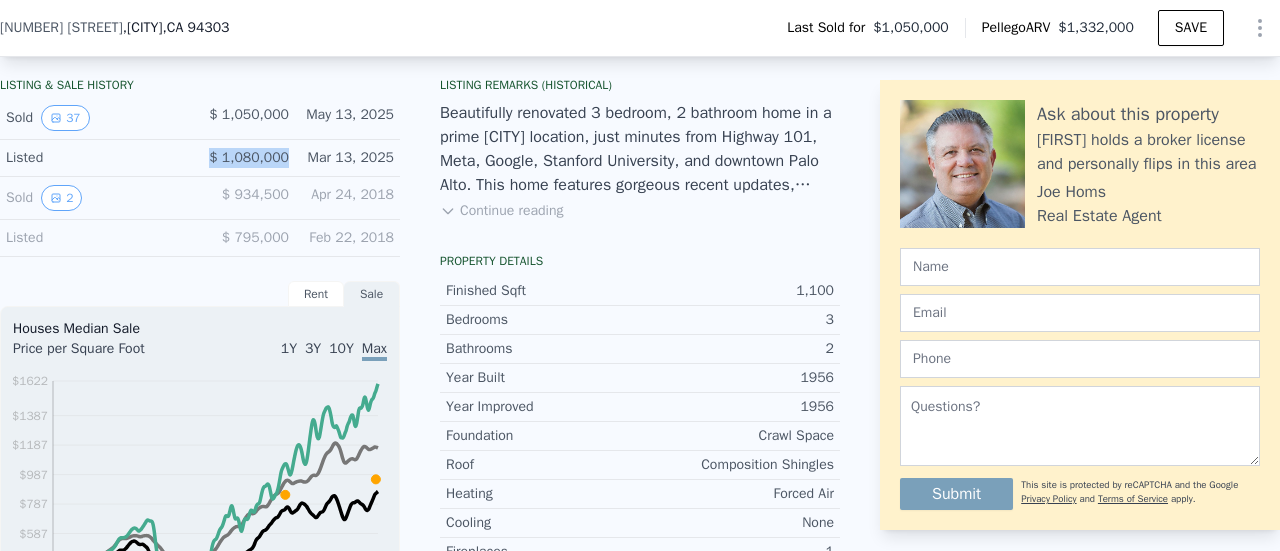 scroll, scrollTop: 592, scrollLeft: 0, axis: vertical 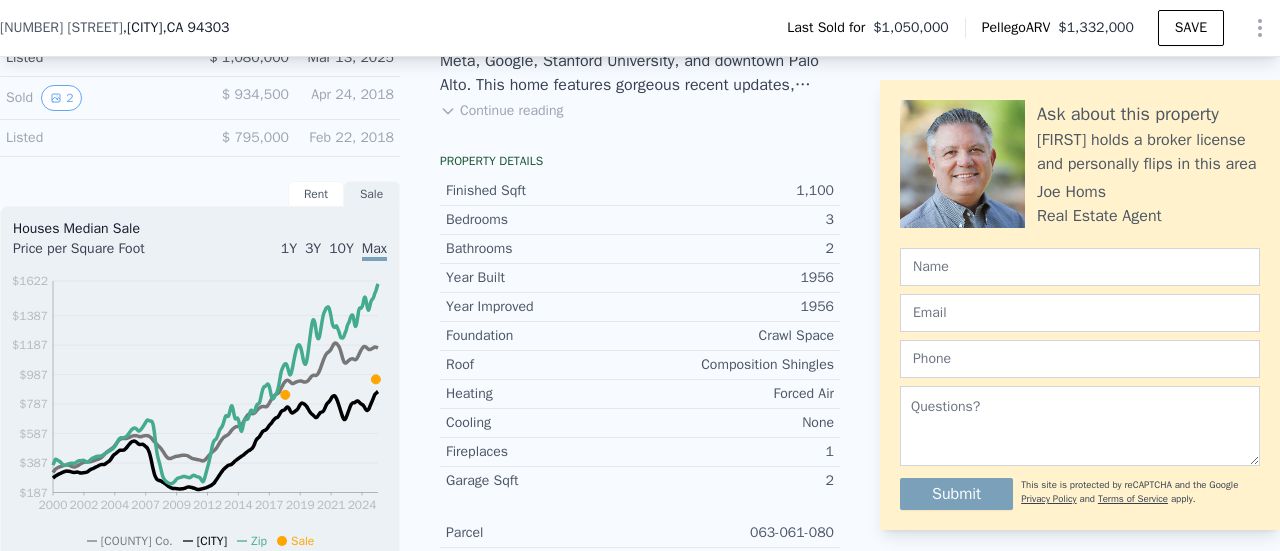 drag, startPoint x: 182, startPoint y: 195, endPoint x: 150, endPoint y: 189, distance: 32.55764 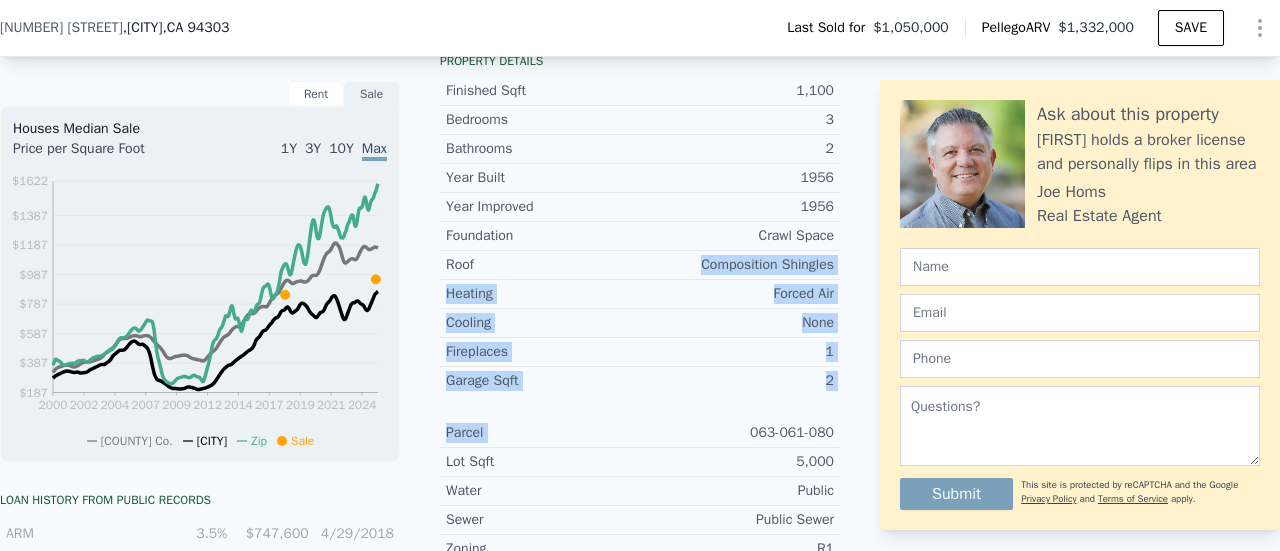 drag, startPoint x: 622, startPoint y: 287, endPoint x: 683, endPoint y: 454, distance: 177.792 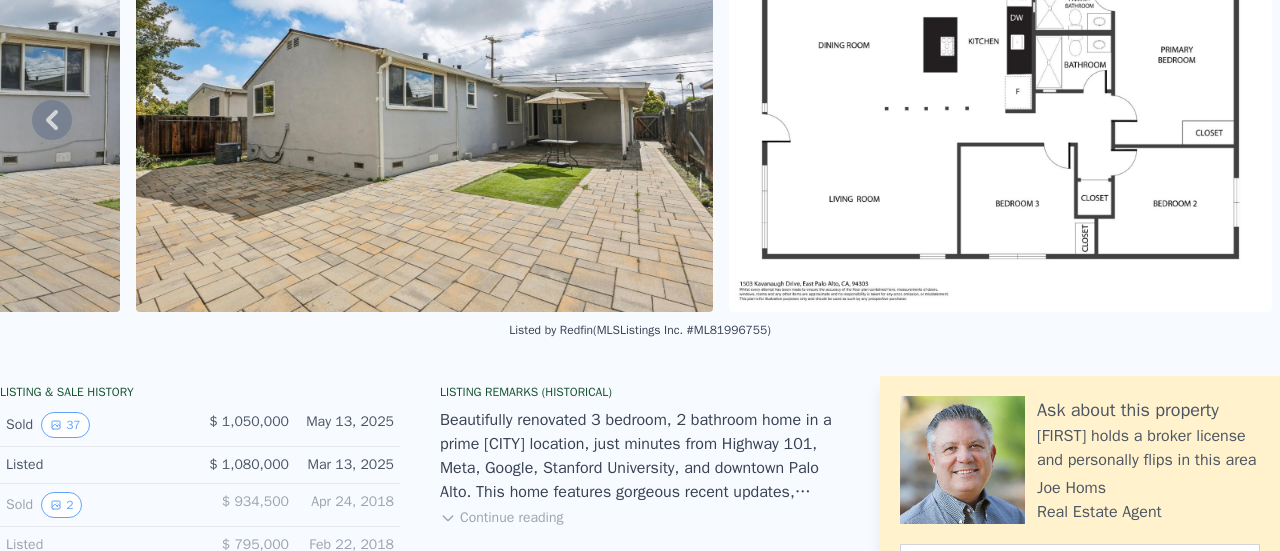 scroll, scrollTop: 0, scrollLeft: 0, axis: both 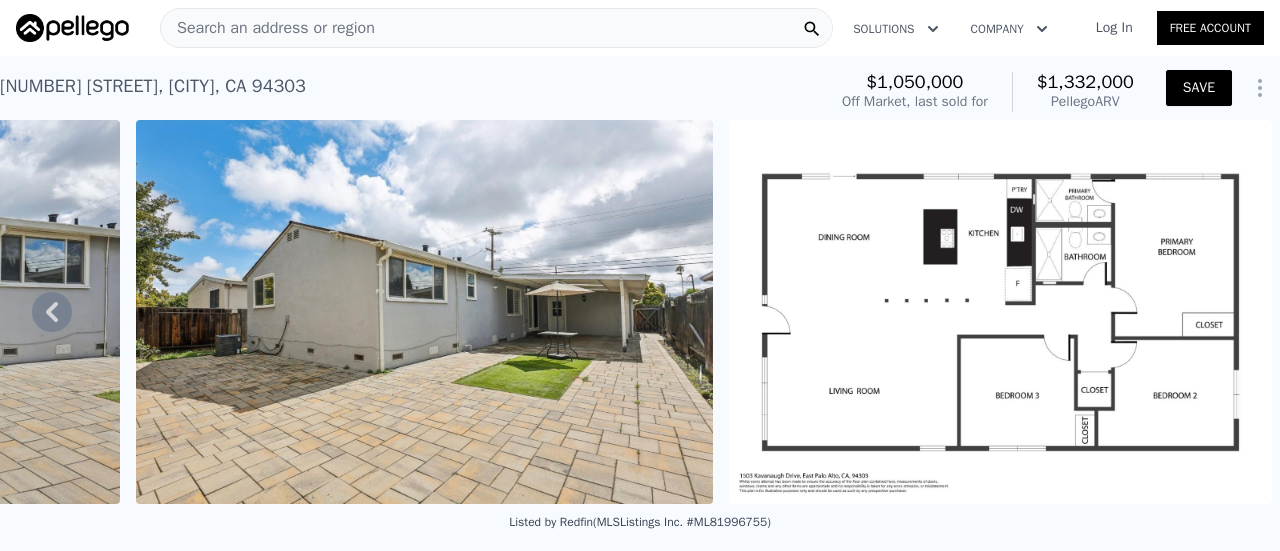 click on "SAVE" at bounding box center [1199, 88] 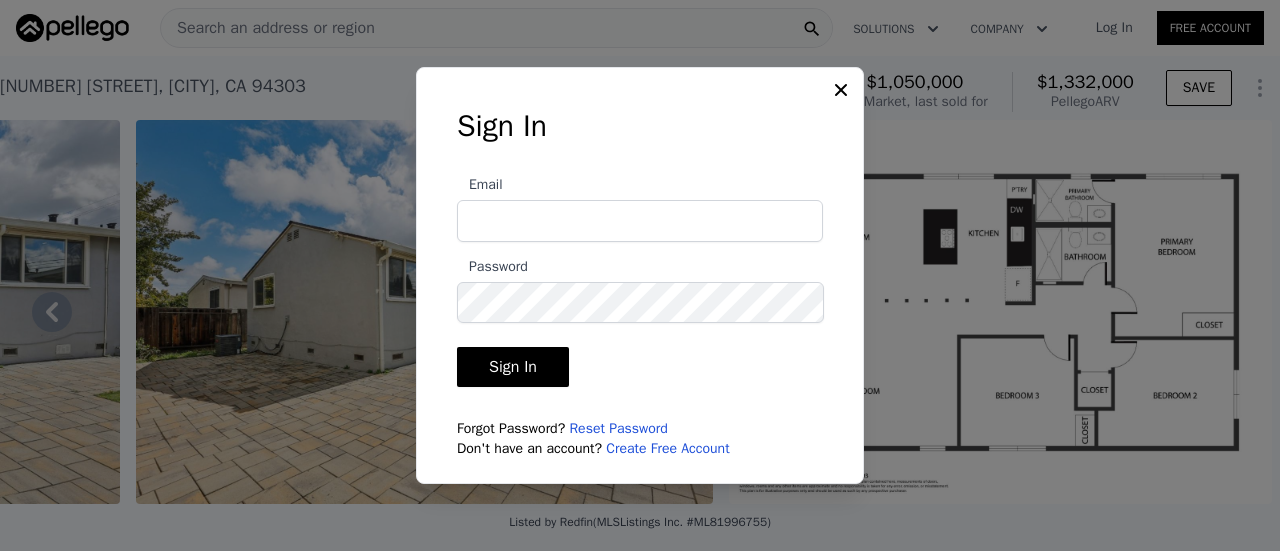 click on "Email" at bounding box center [640, 221] 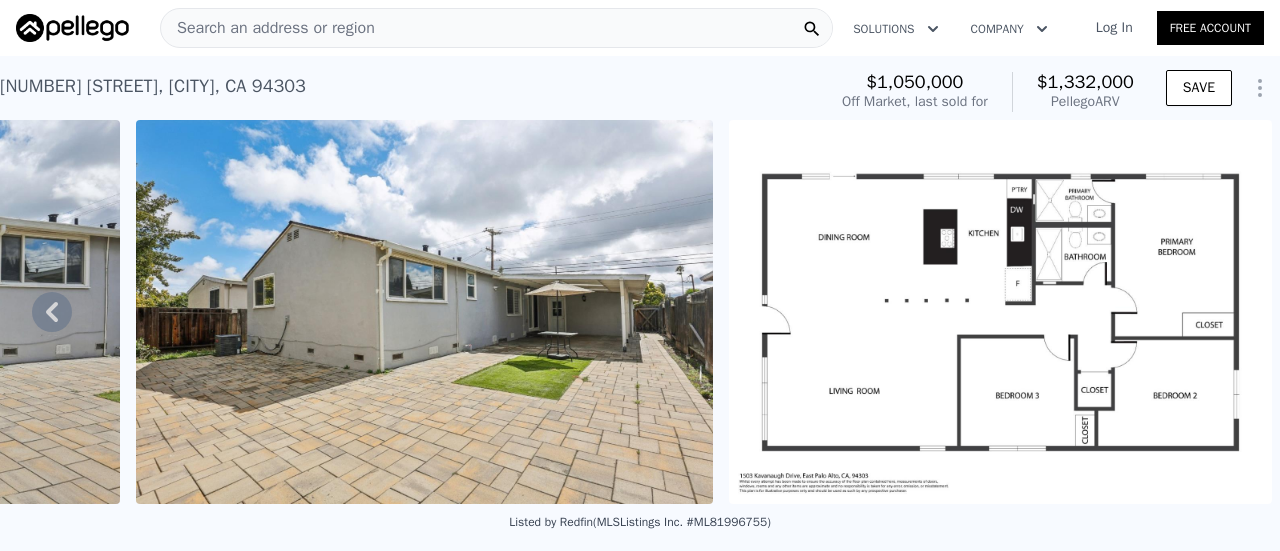 click on "Off Market, last sold for $1,332,000 Pellego  ARV SAVE" at bounding box center [1057, 92] 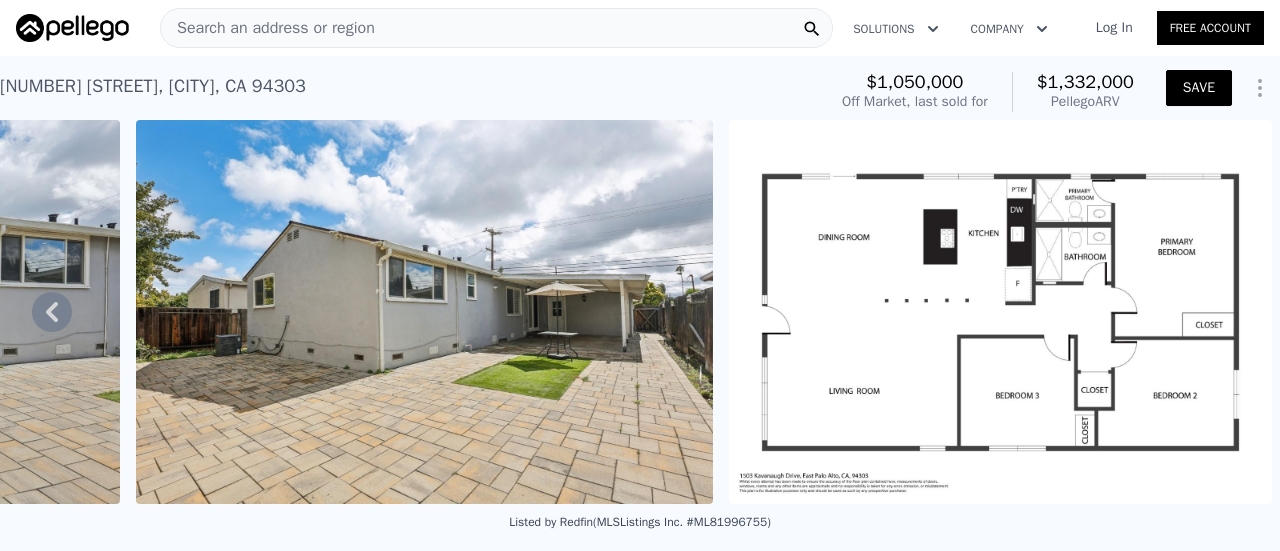 click on "SAVE" at bounding box center [1199, 88] 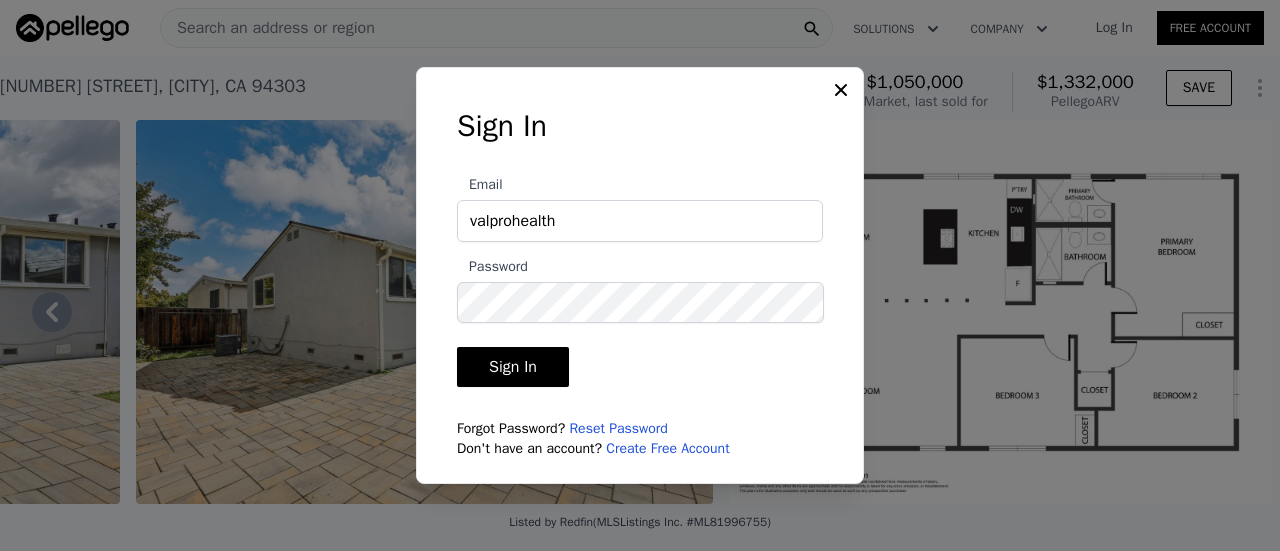 type on "valprohealth" 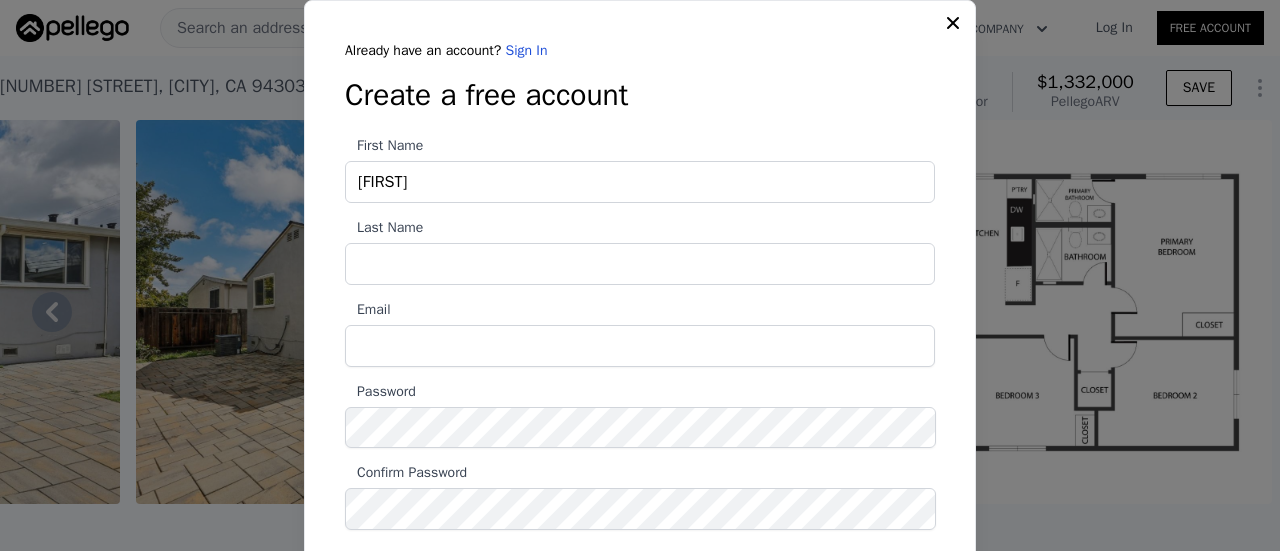 type on "[FIRST]" 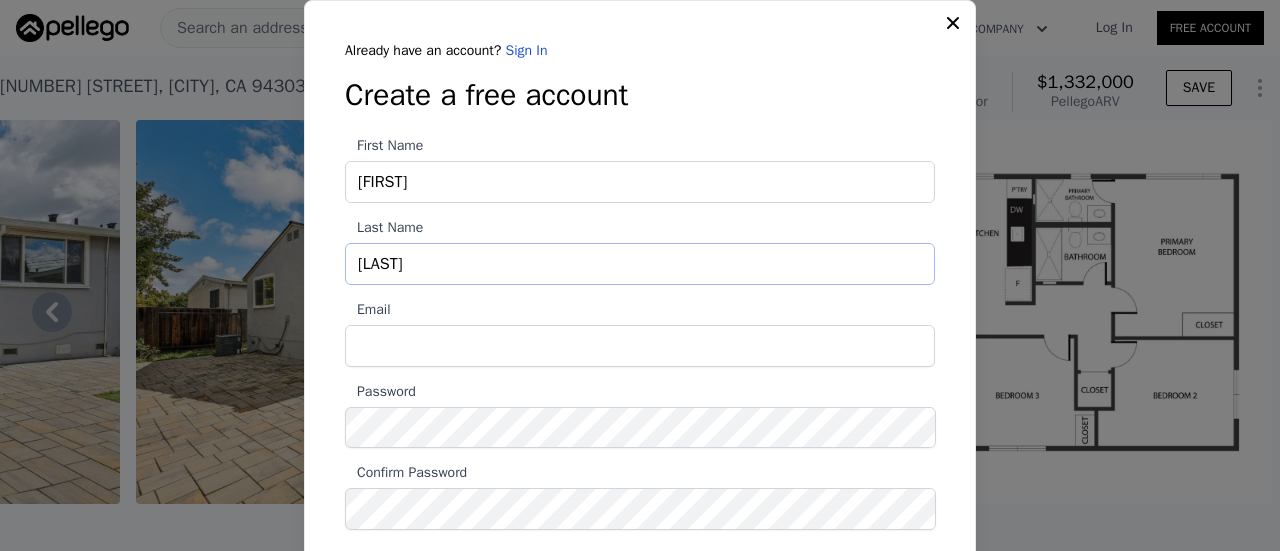 type on "[LAST]" 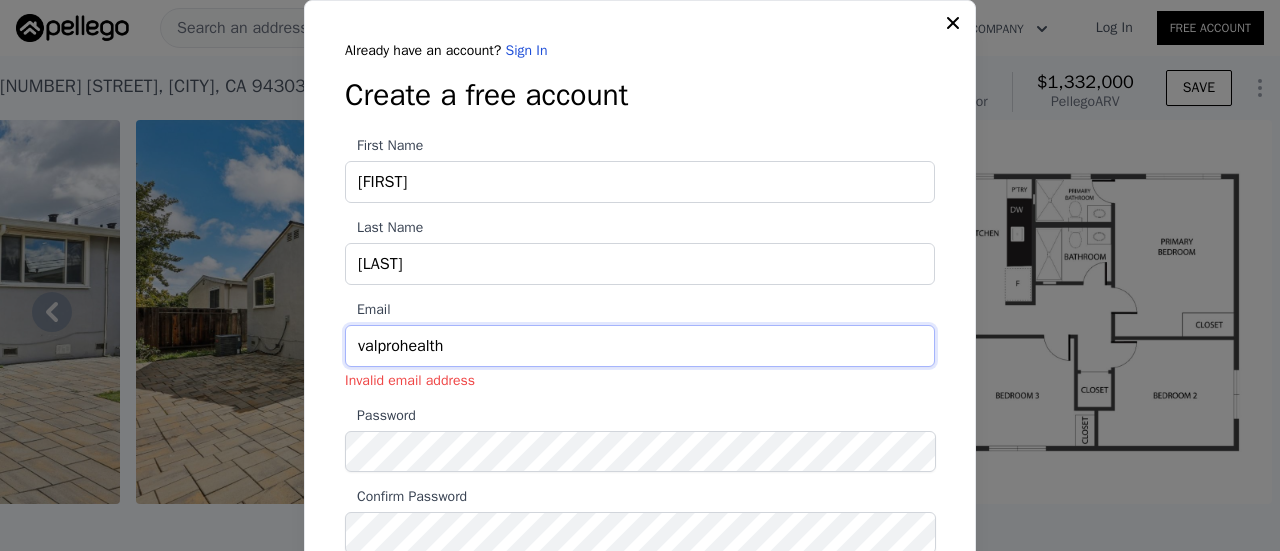 type on "[EMAIL]" 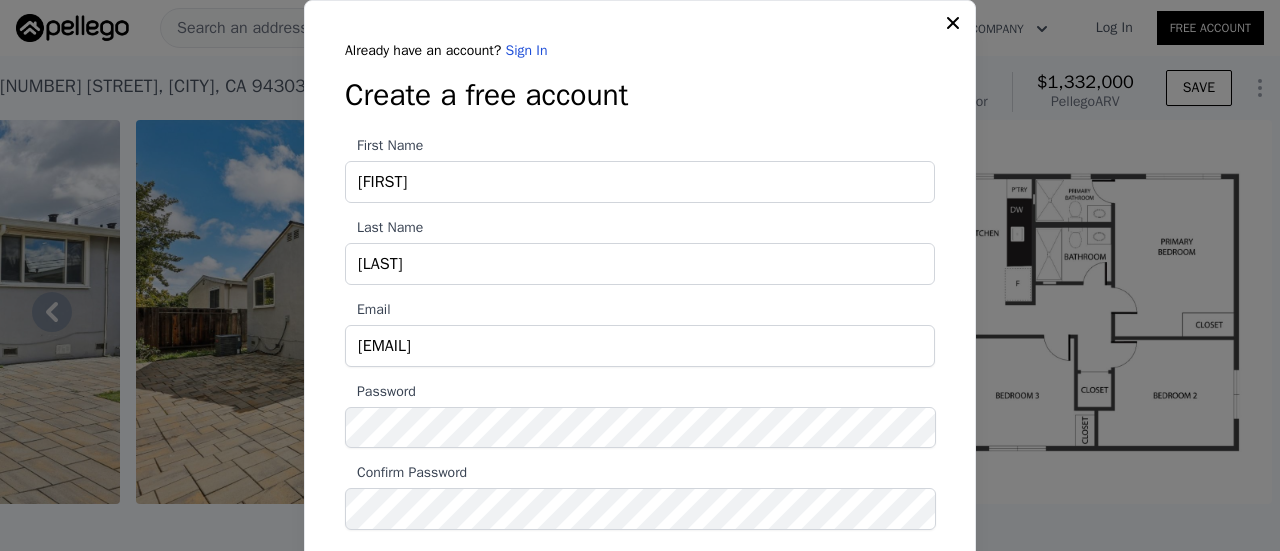 scroll, scrollTop: 204, scrollLeft: 0, axis: vertical 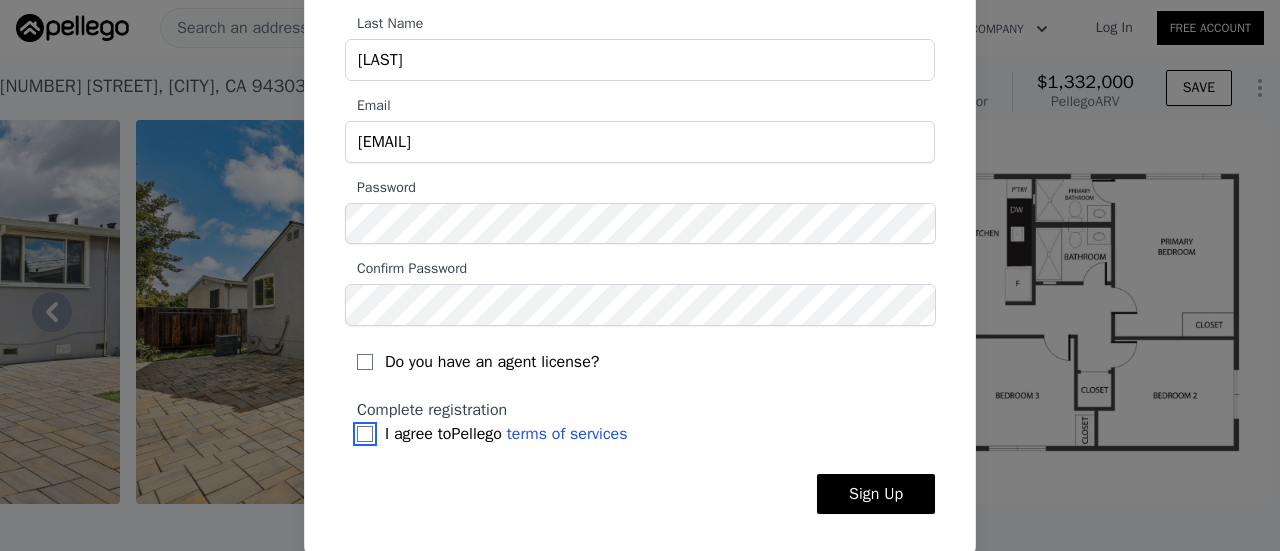 click on "I agree to  Pellego  terms of services" at bounding box center [365, 434] 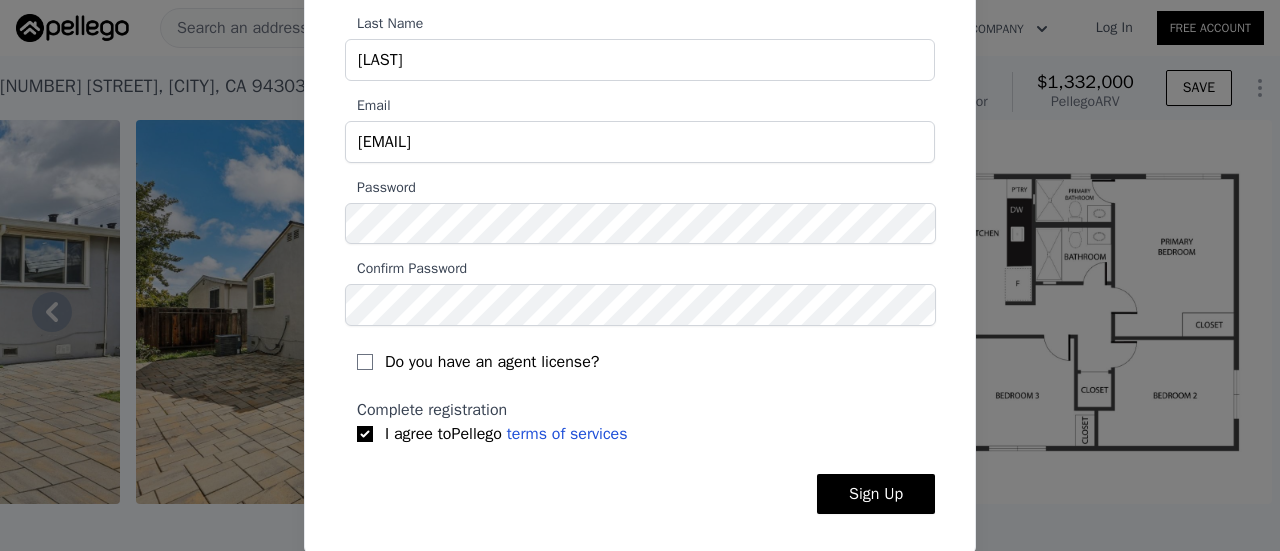 click on "Sign Up" at bounding box center [876, 494] 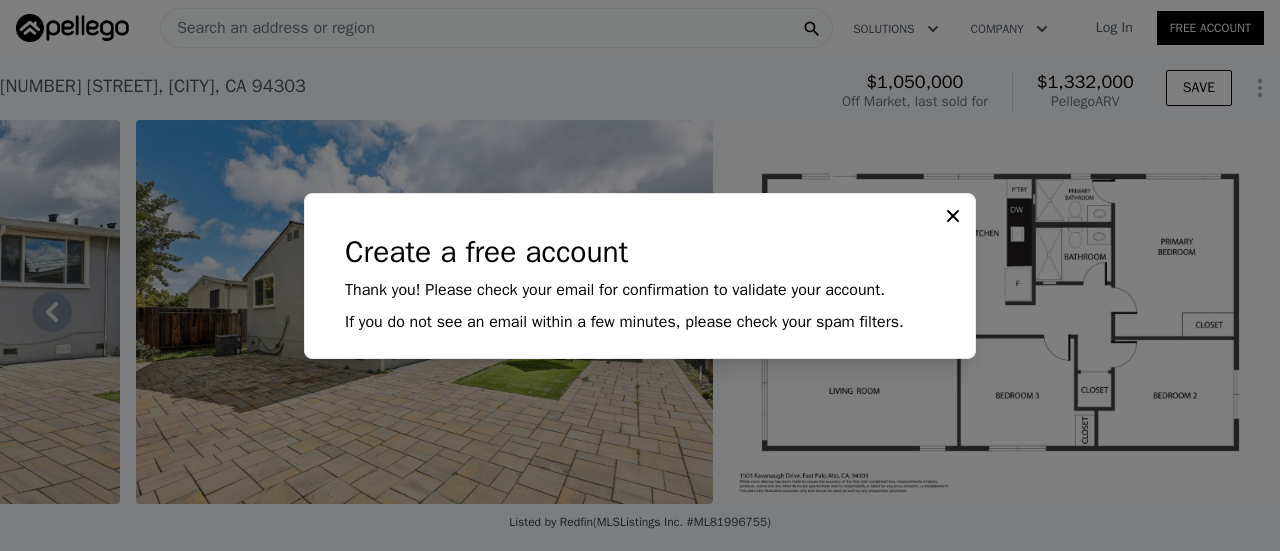 scroll, scrollTop: 0, scrollLeft: 0, axis: both 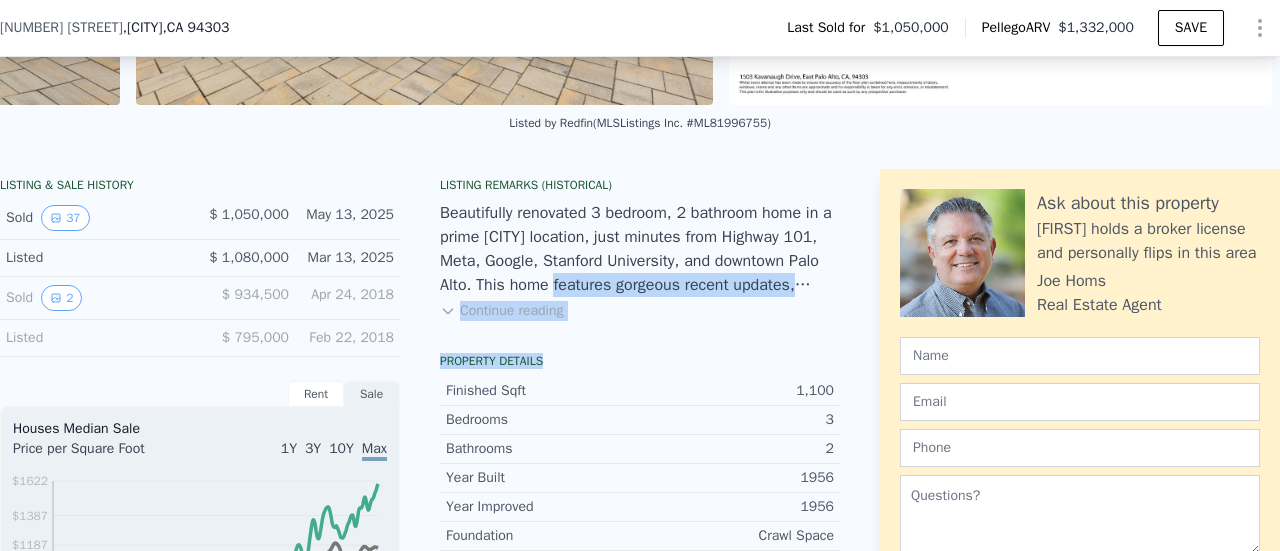 drag, startPoint x: 569, startPoint y: 378, endPoint x: 486, endPoint y: 299, distance: 114.58621 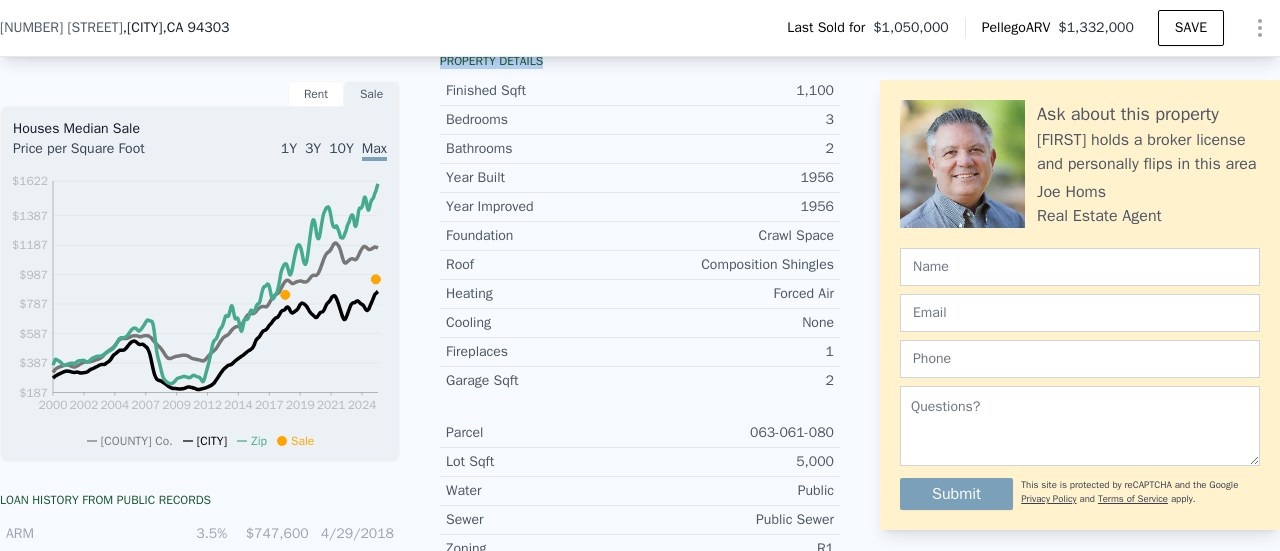 scroll, scrollTop: 492, scrollLeft: 0, axis: vertical 